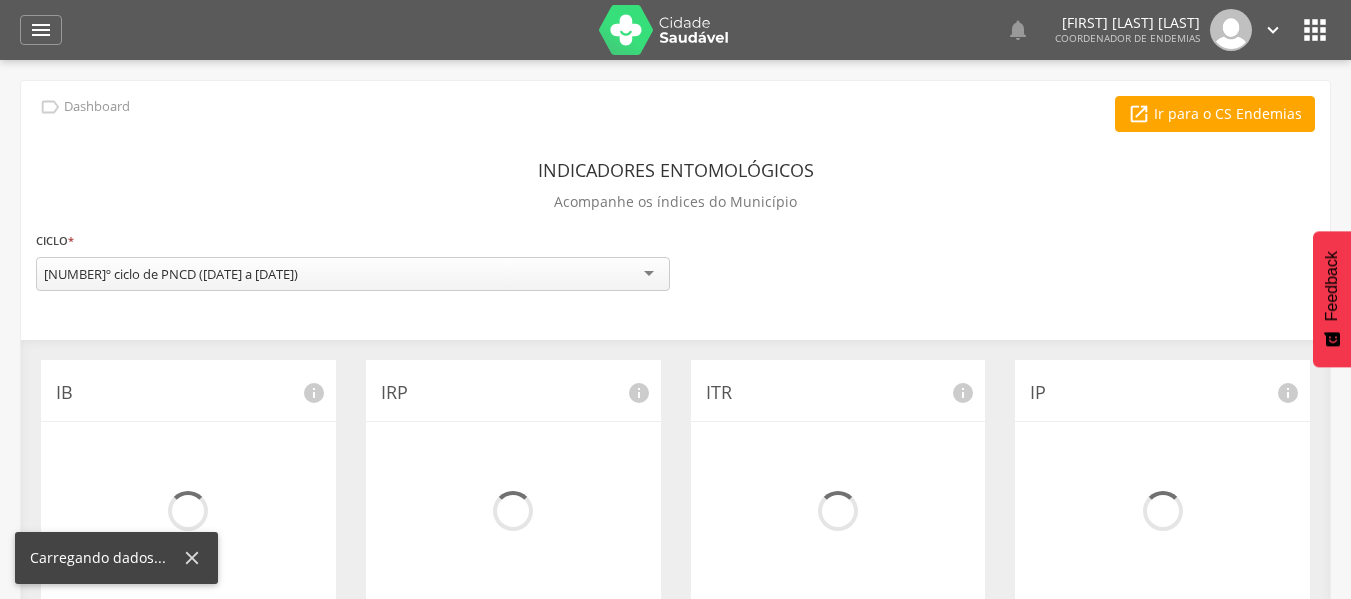 scroll, scrollTop: 0, scrollLeft: 0, axis: both 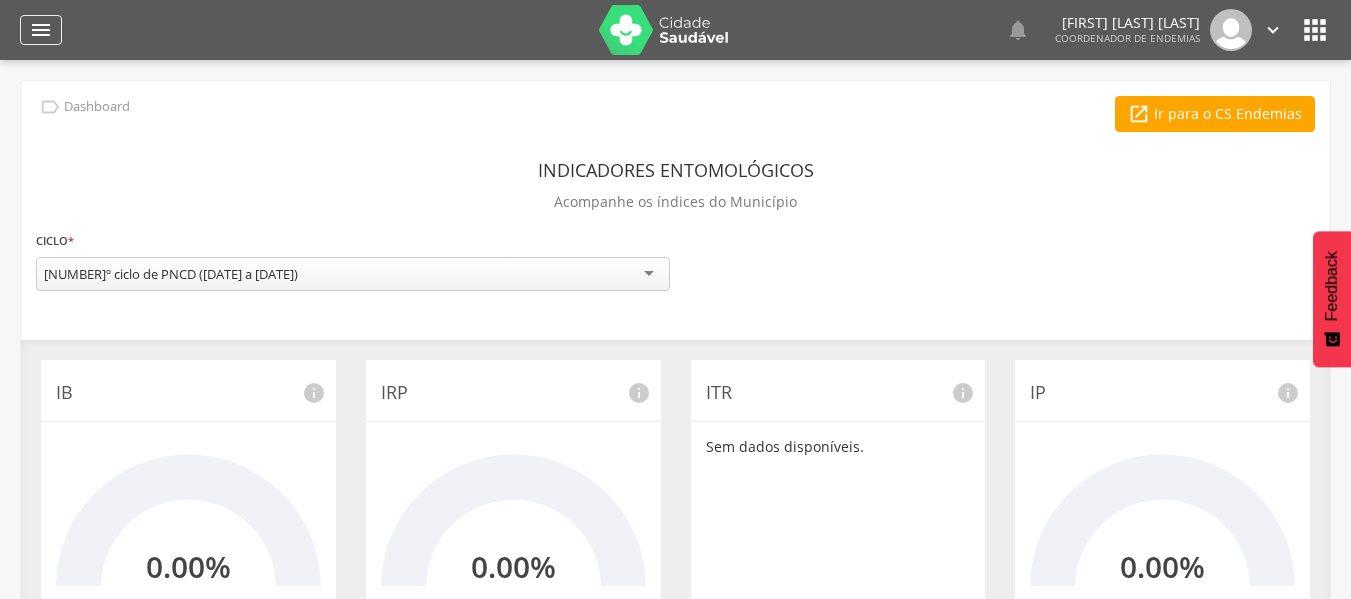 click on "" at bounding box center (41, 30) 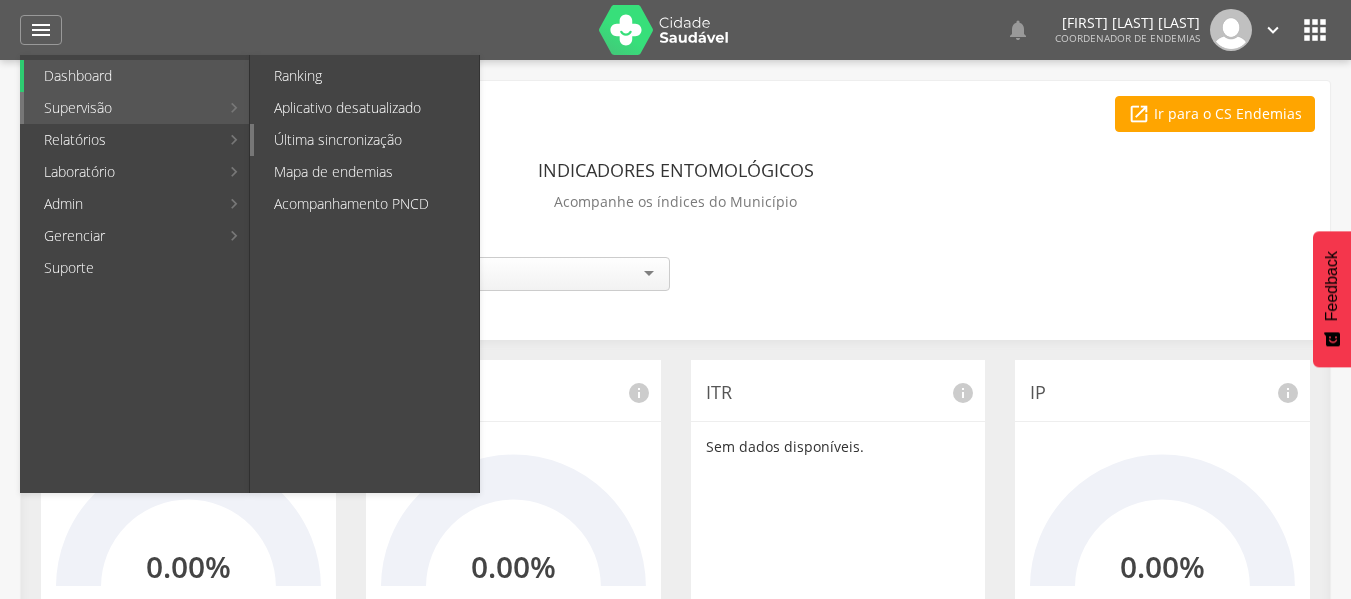 click on "Última sincronização" at bounding box center (366, 140) 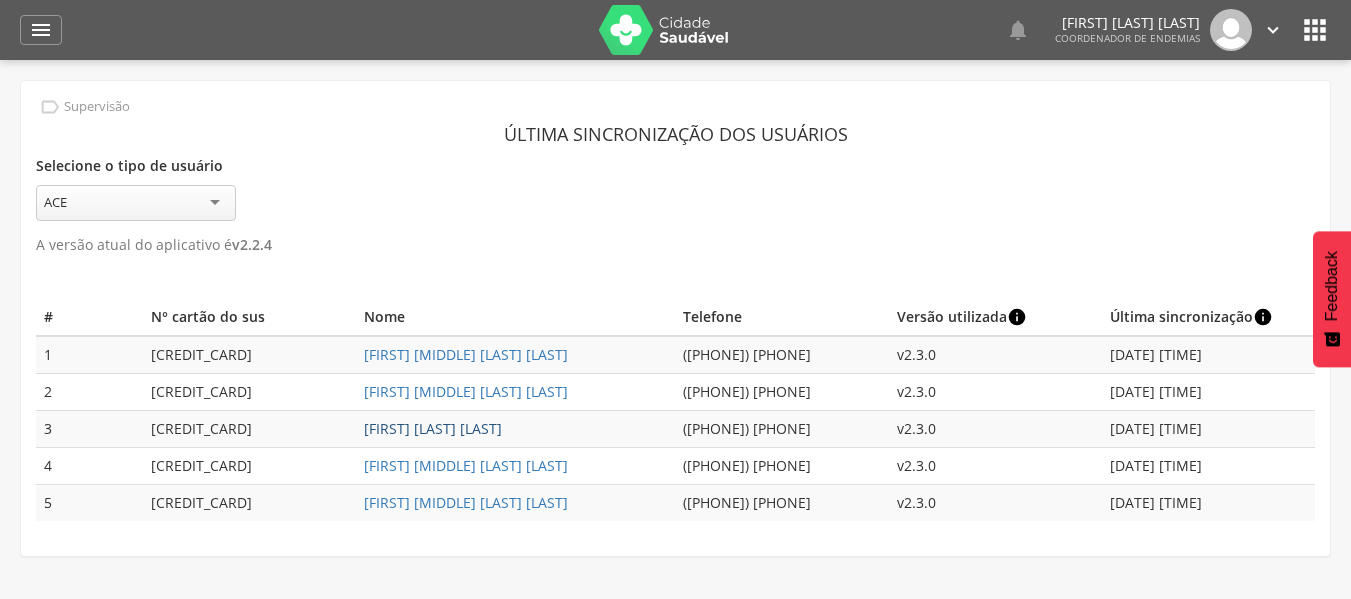 click on "[FIRST] [LAST] [LAST]" at bounding box center [433, 428] 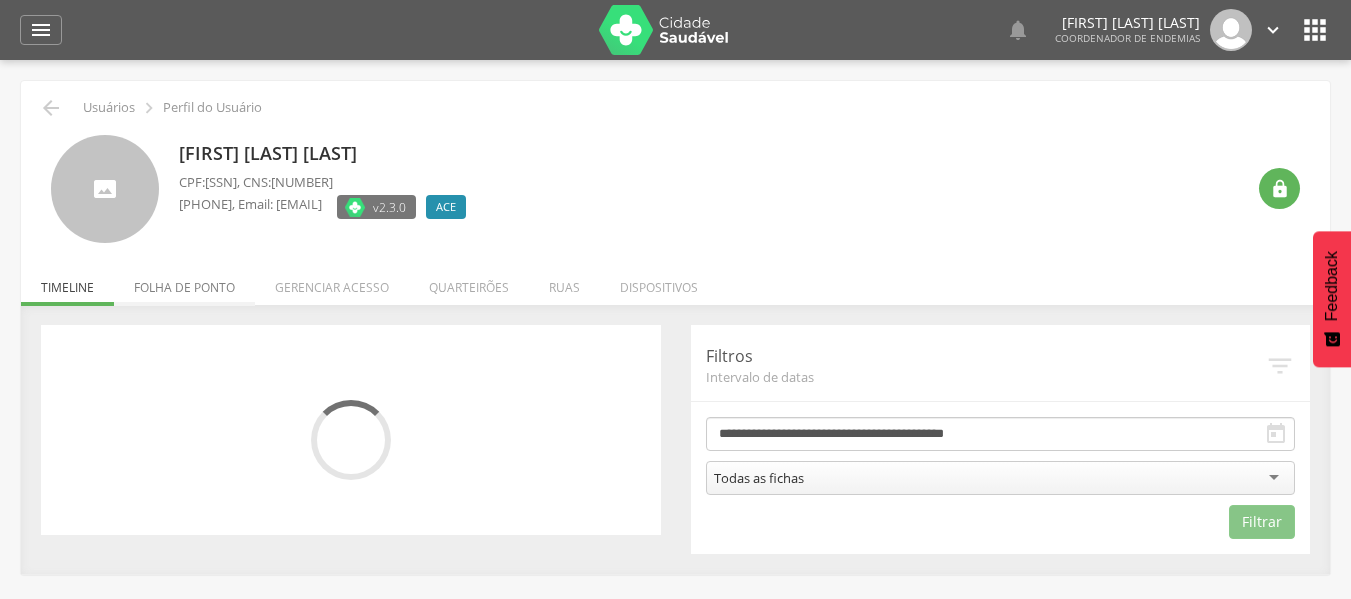 click on "Folha de ponto" at bounding box center [184, 282] 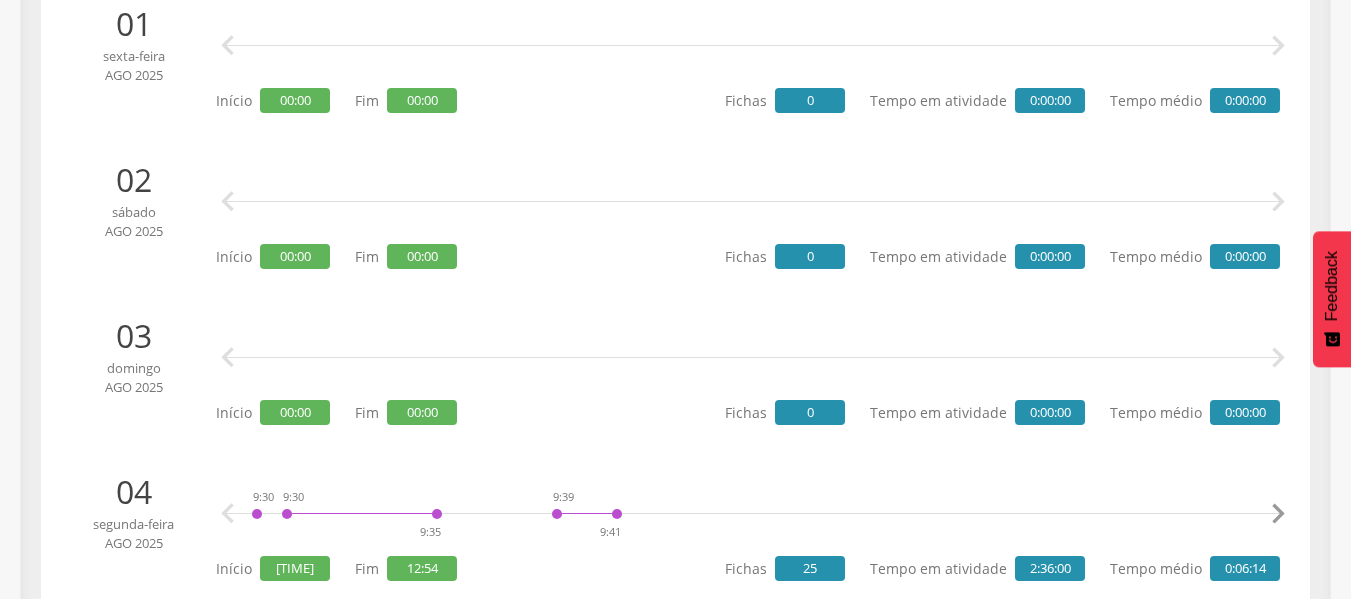 scroll, scrollTop: 900, scrollLeft: 0, axis: vertical 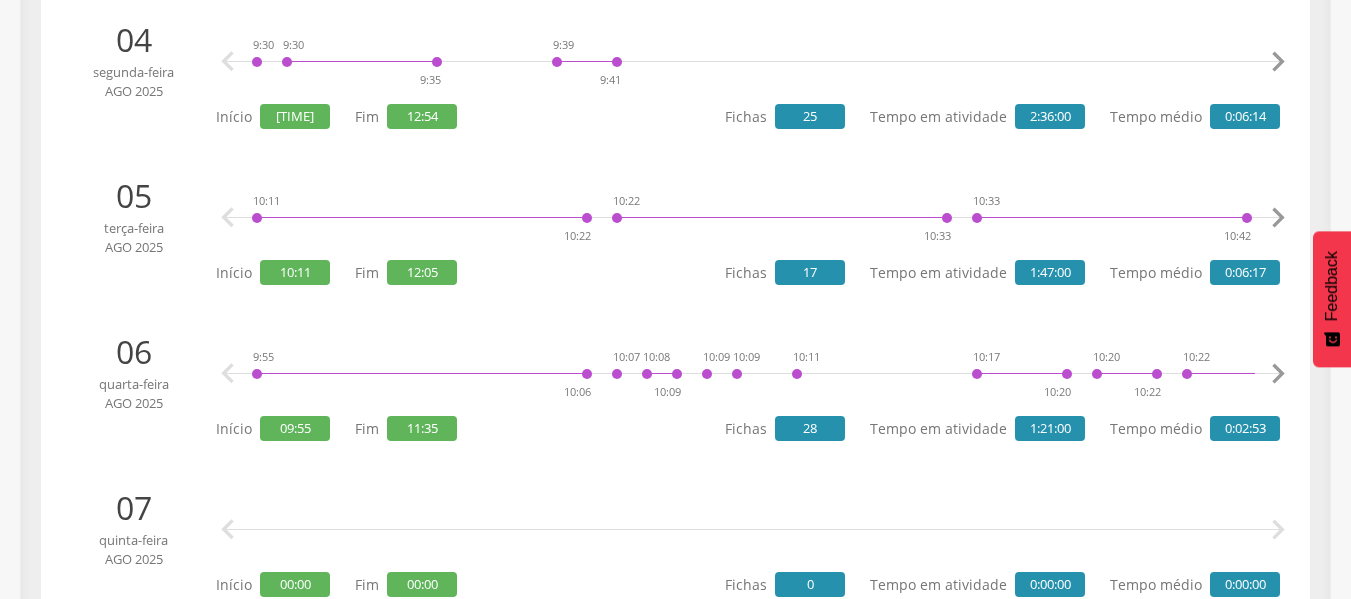click on "" at bounding box center [1278, 374] 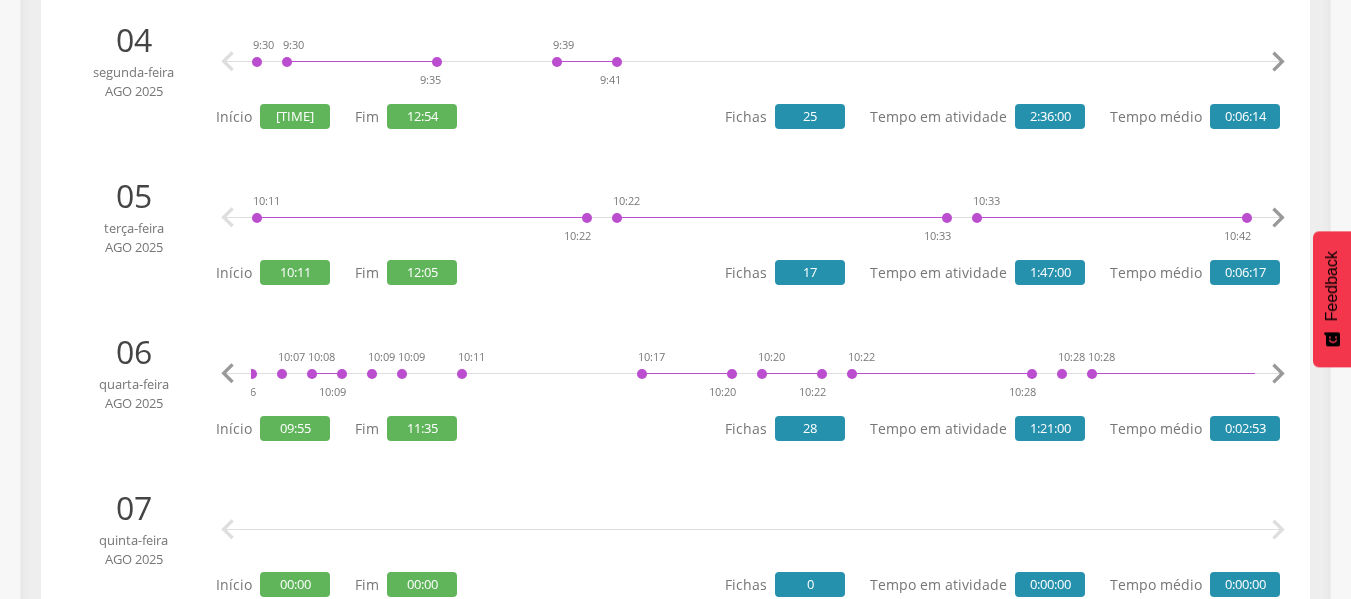 click on "" at bounding box center [1278, 374] 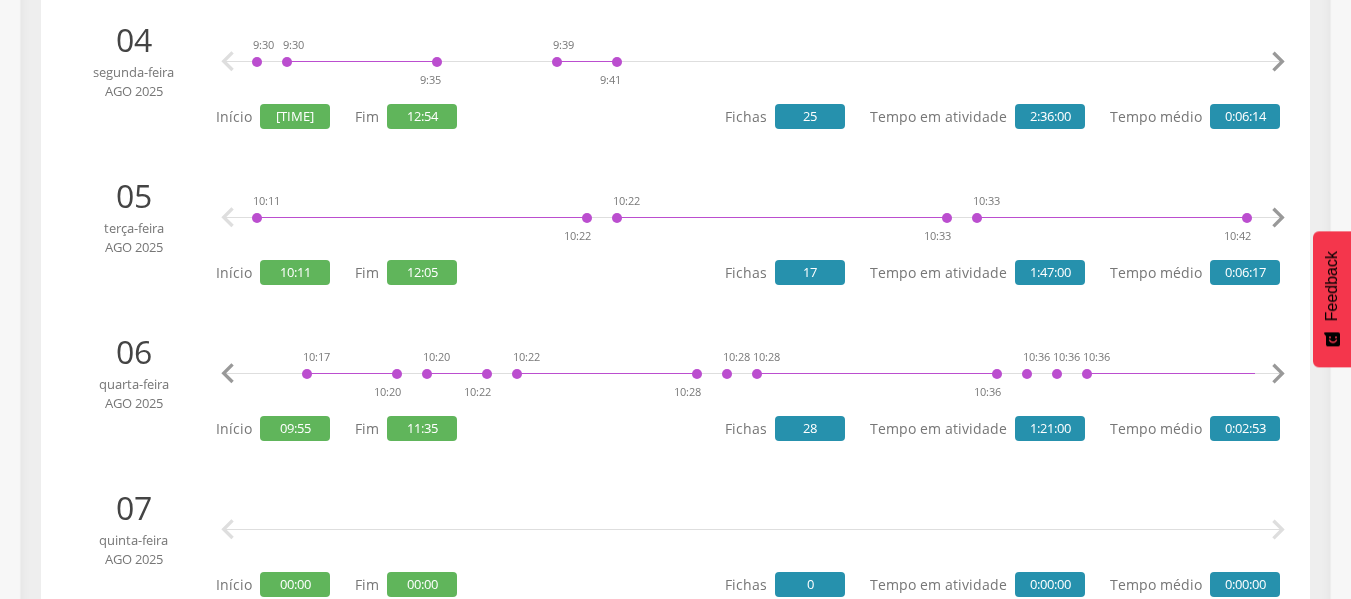 click on "" at bounding box center [1278, 374] 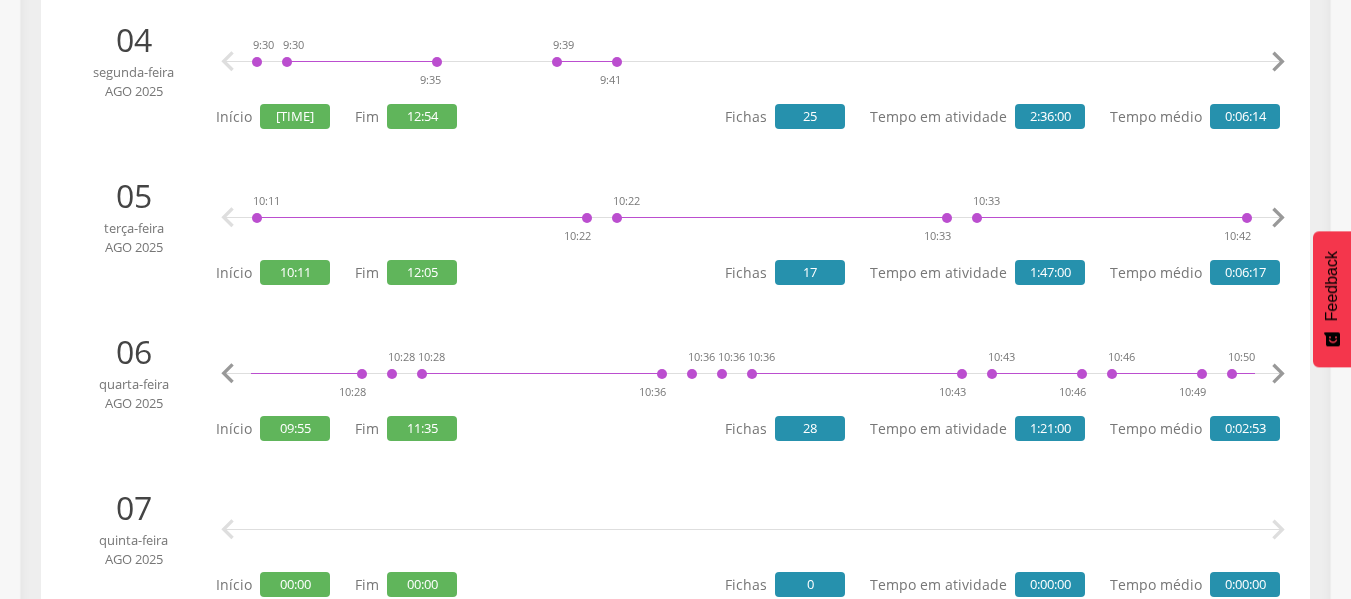 click on "" at bounding box center [1278, 374] 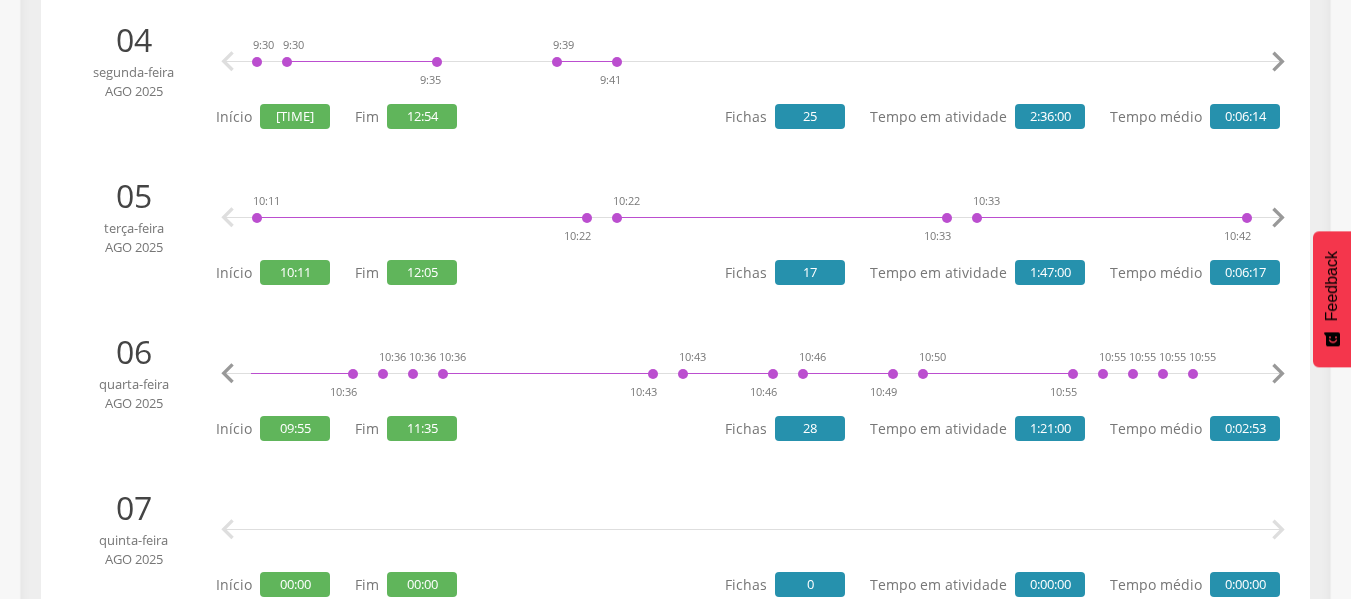 click on "" at bounding box center [1278, 374] 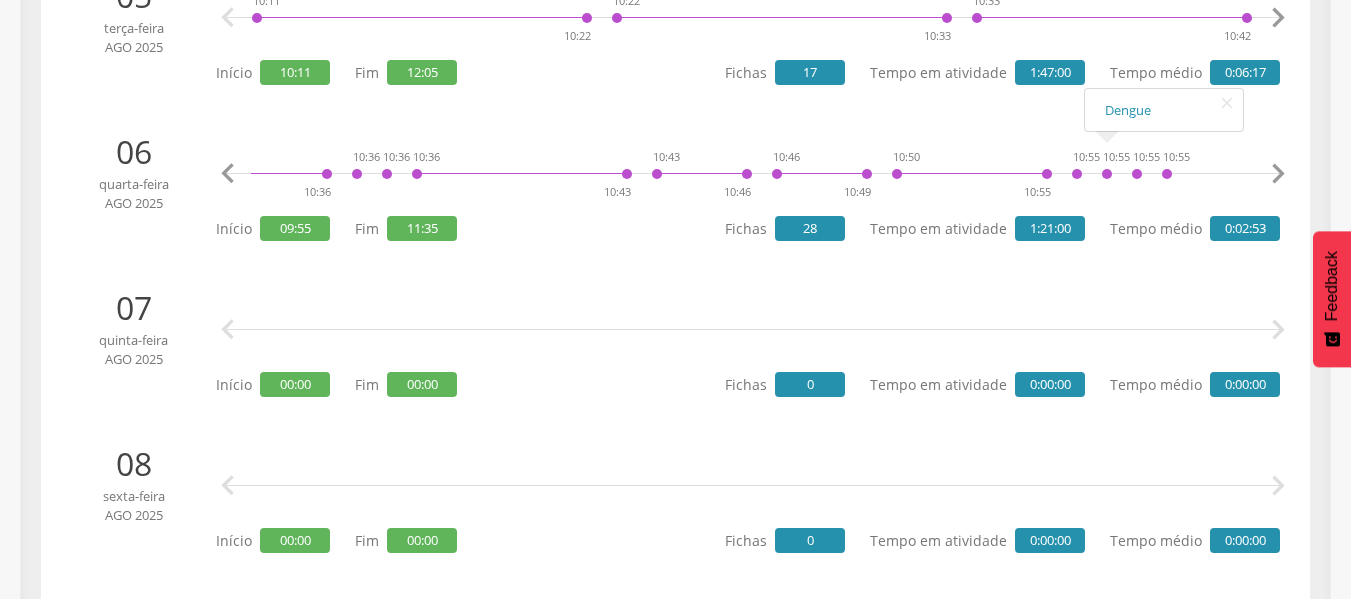 scroll, scrollTop: 900, scrollLeft: 0, axis: vertical 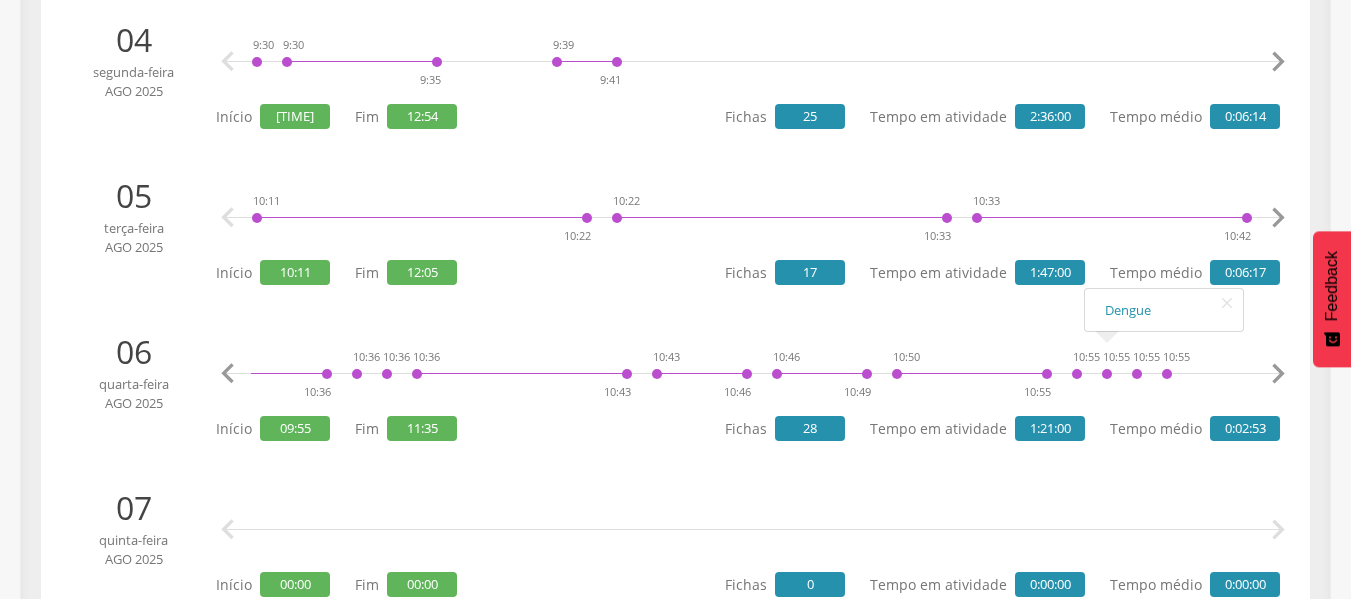 click on "" at bounding box center [1278, 374] 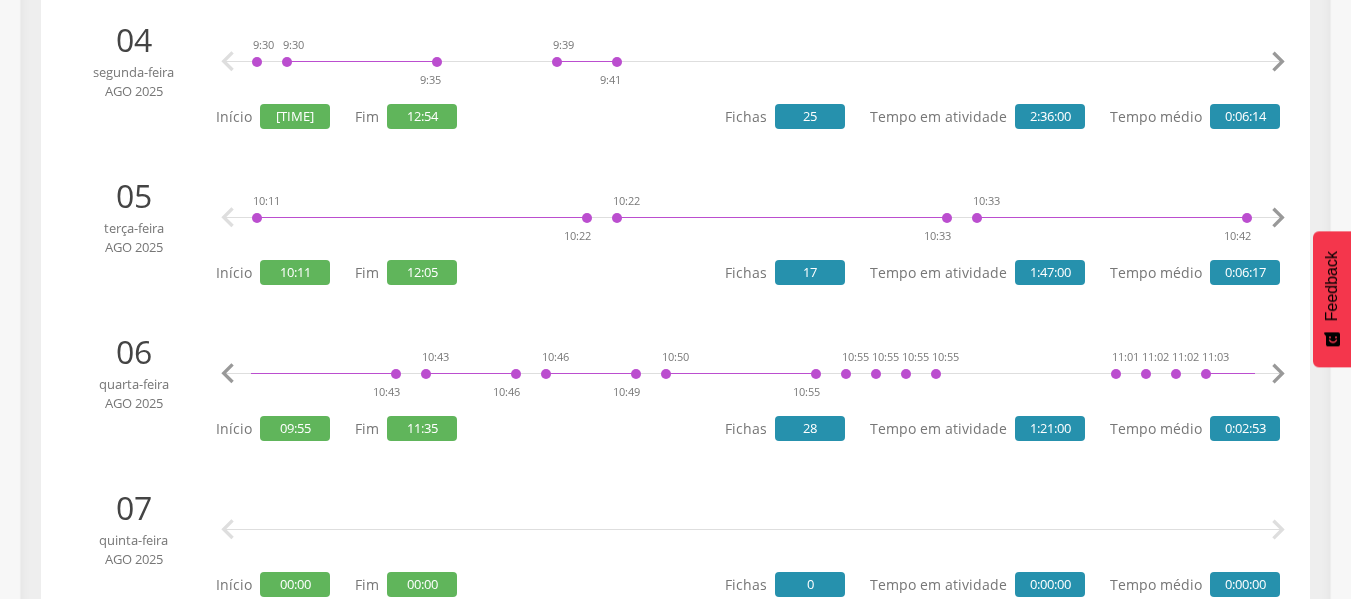 click on "" at bounding box center [1278, 374] 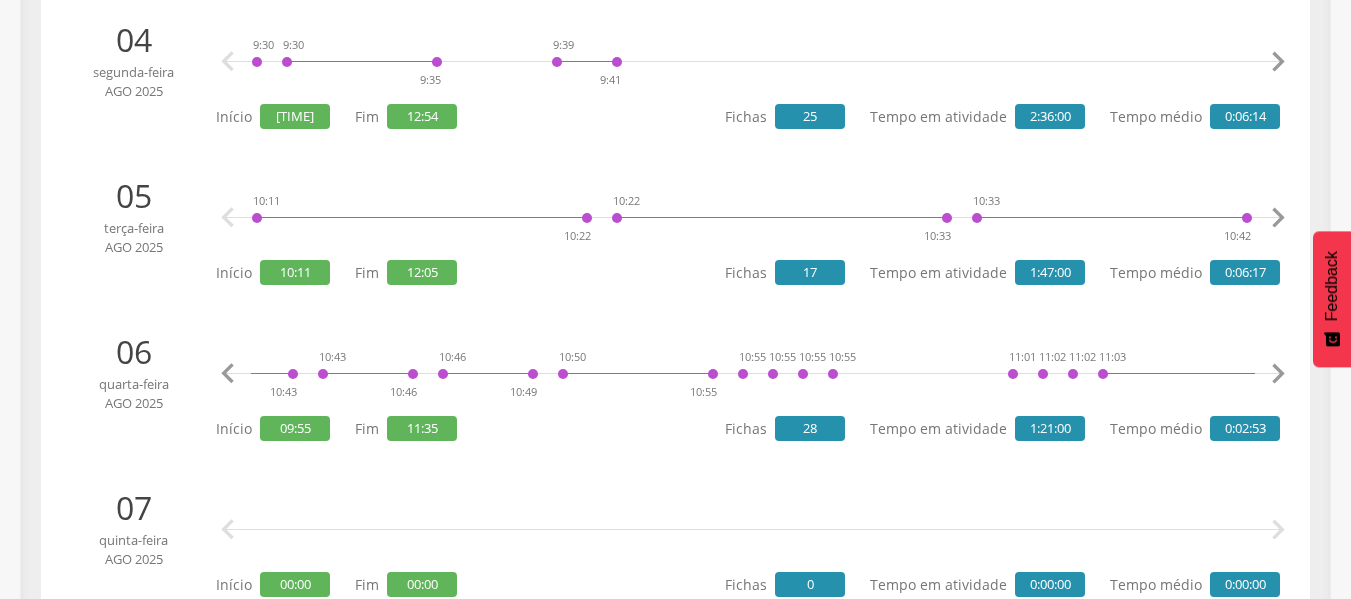 click on "" at bounding box center [1278, 374] 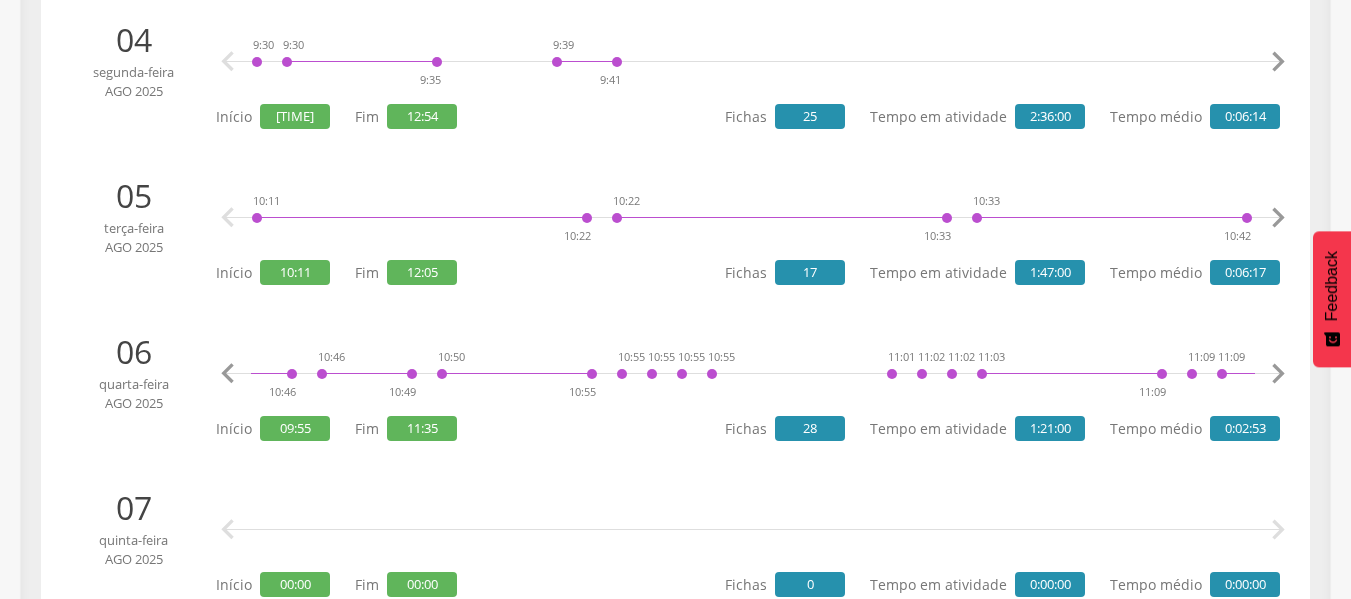 click on "" at bounding box center [1278, 374] 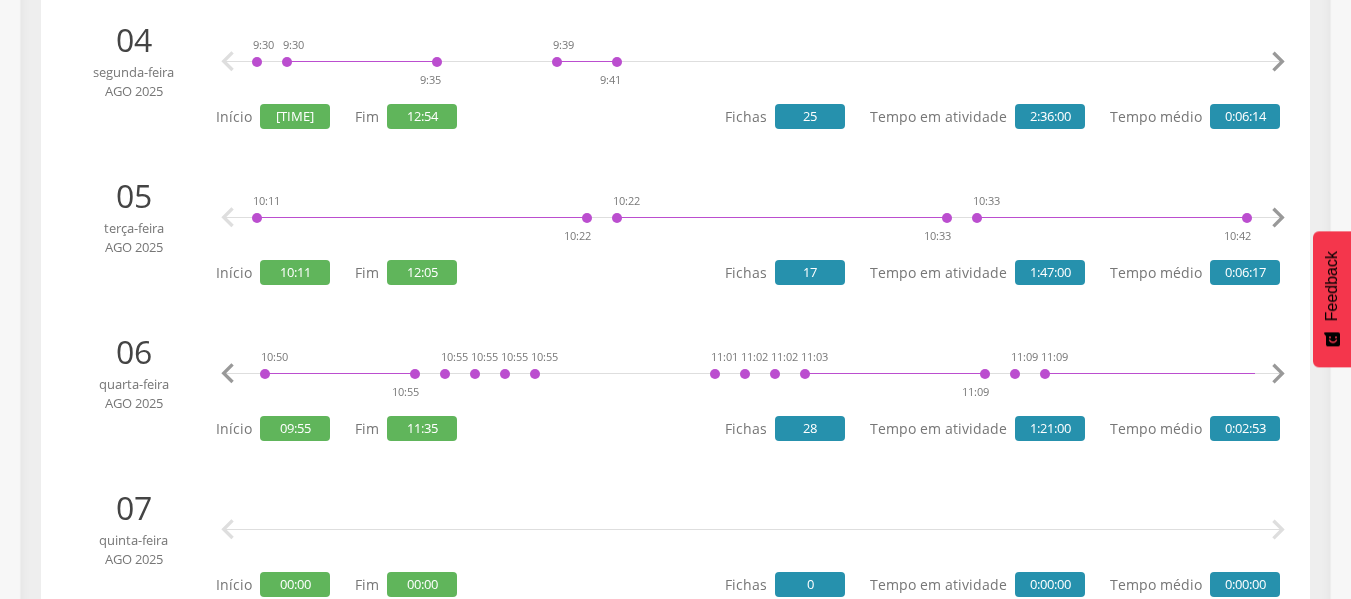 click on "" at bounding box center [1278, 374] 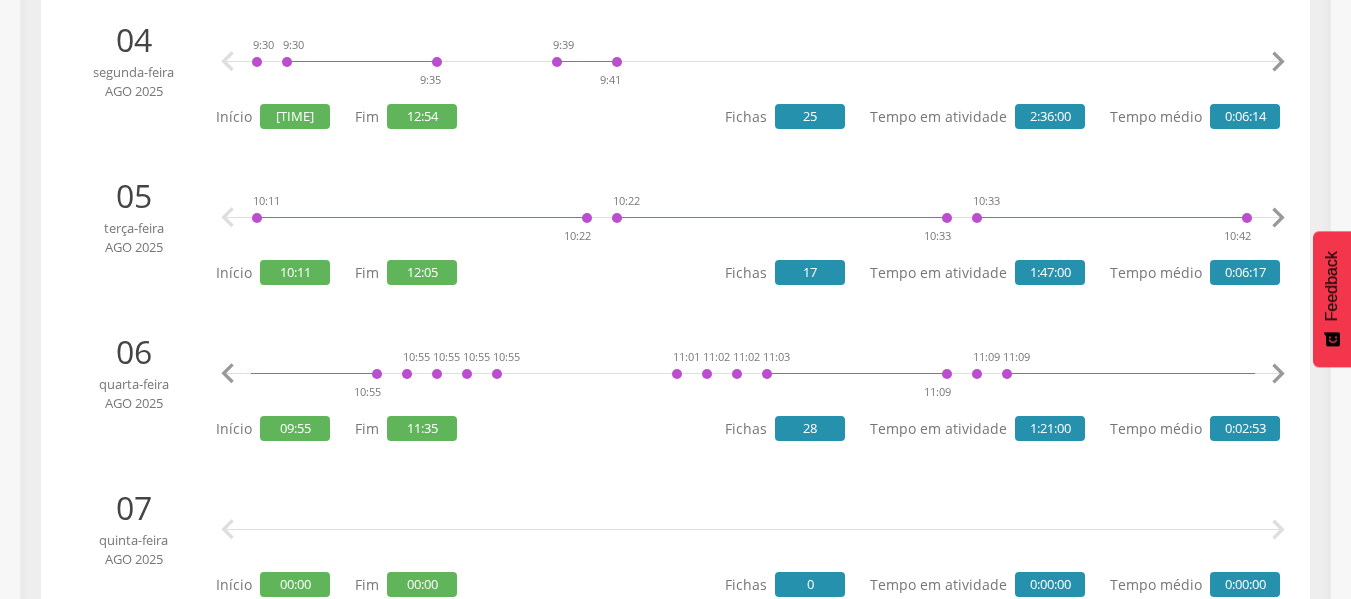 click on "" at bounding box center (1278, 374) 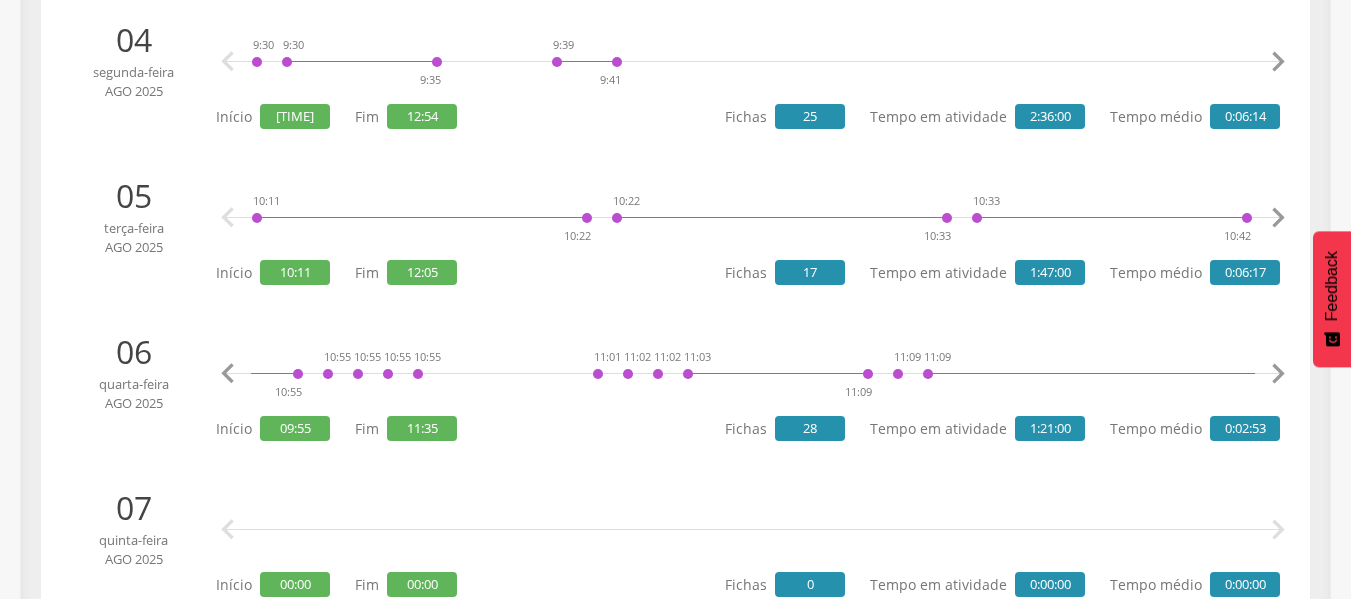 click on "" at bounding box center [1278, 374] 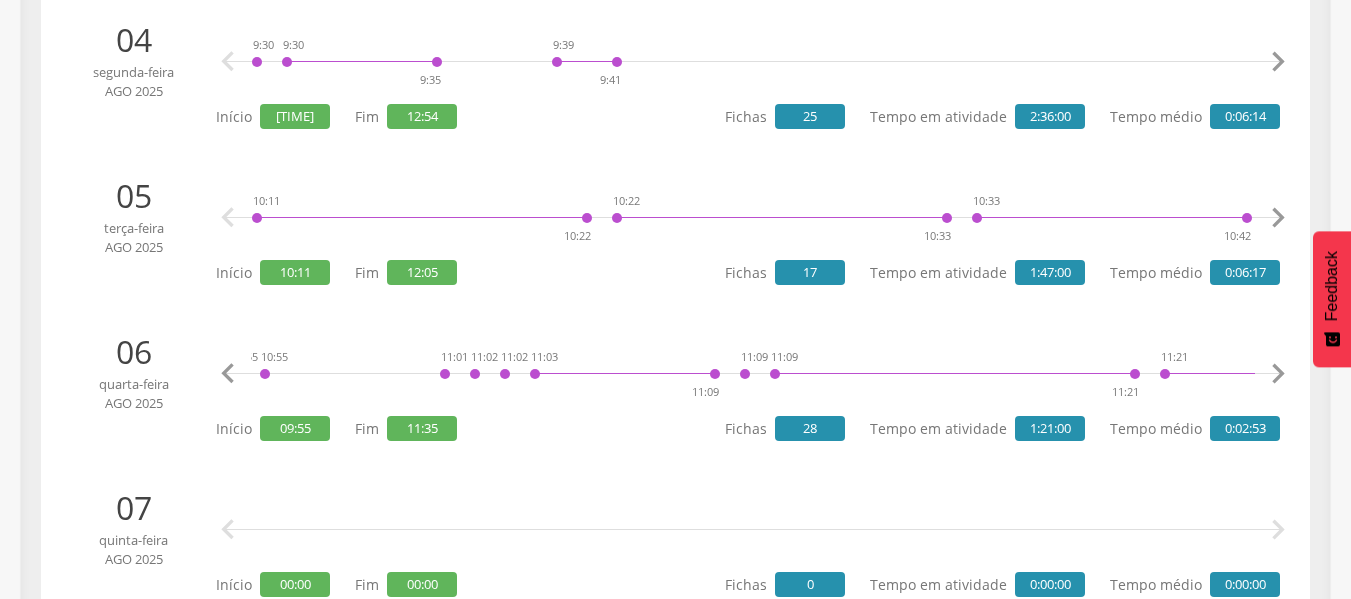 click on "" at bounding box center (1278, 374) 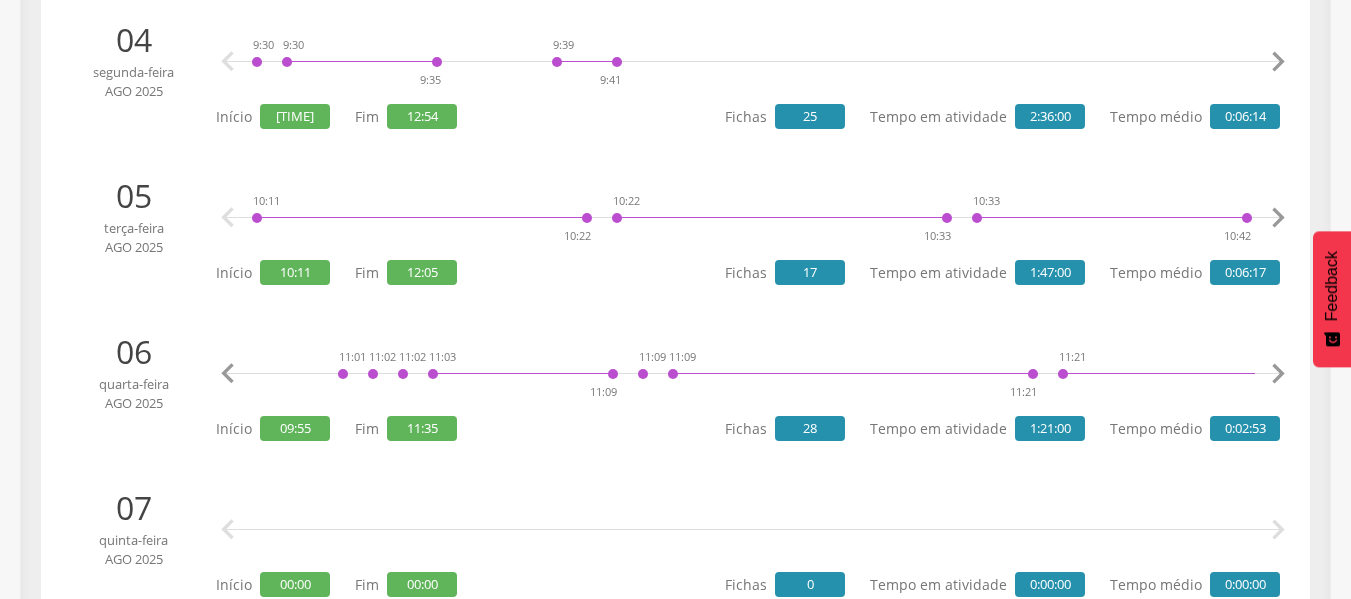 click on "" at bounding box center (1278, 374) 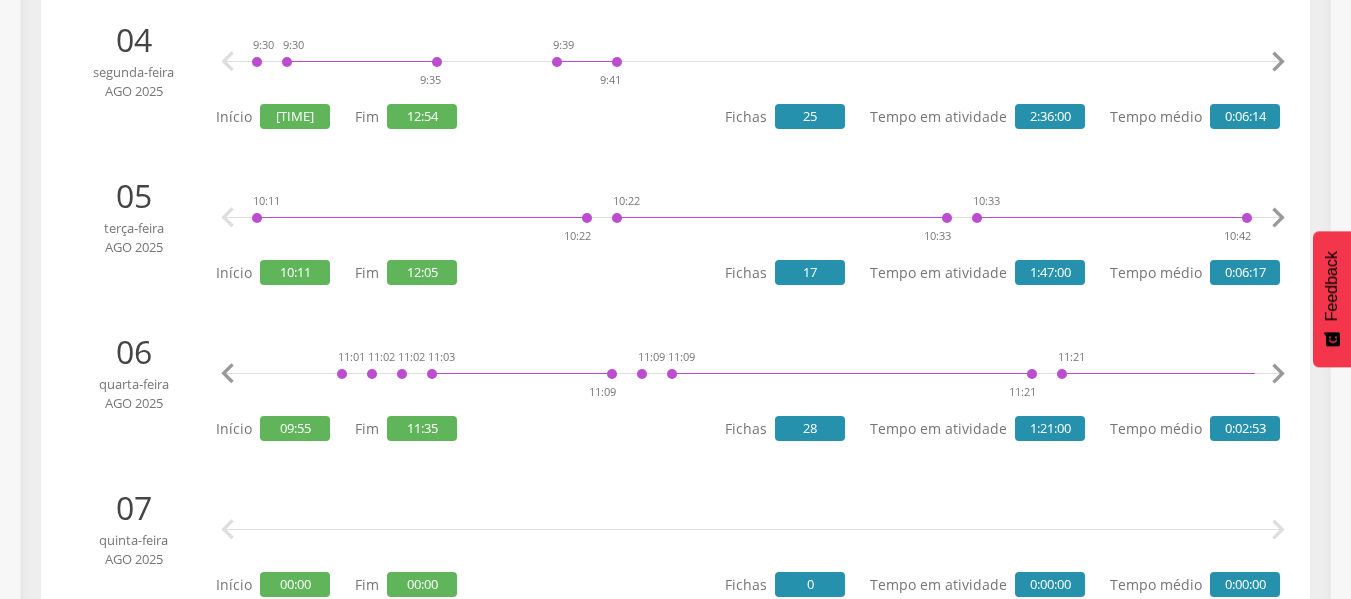click on "" at bounding box center [1278, 374] 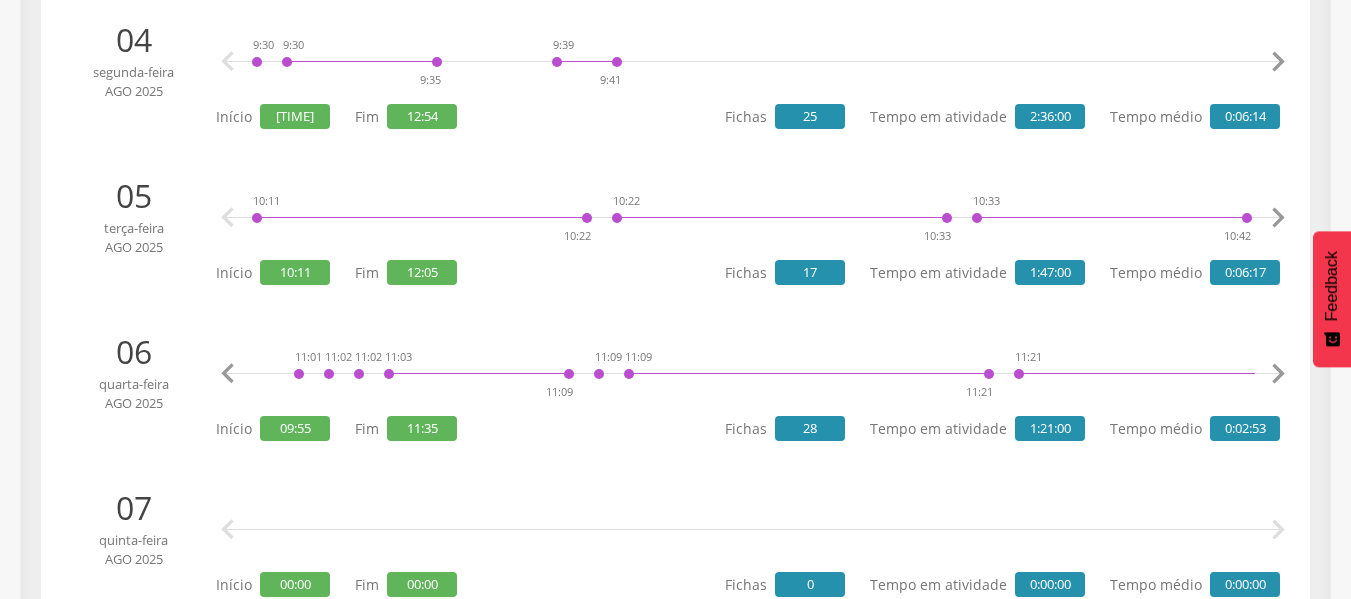 click on "" at bounding box center (1278, 374) 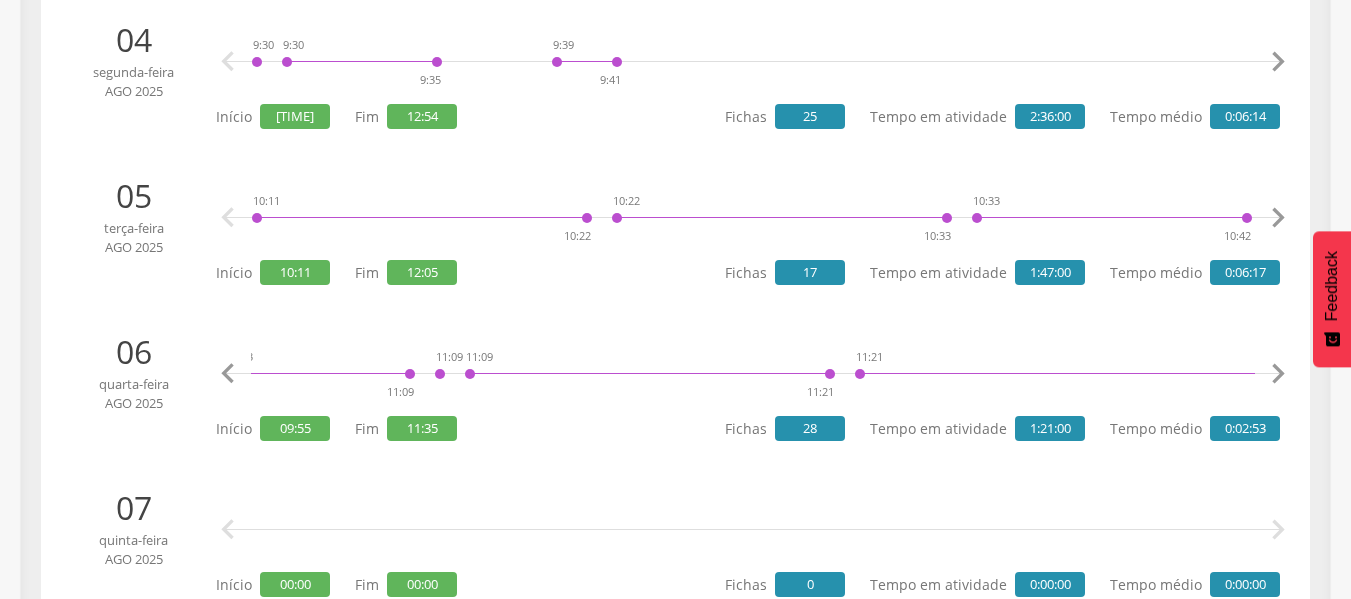 click on "" at bounding box center (1278, 374) 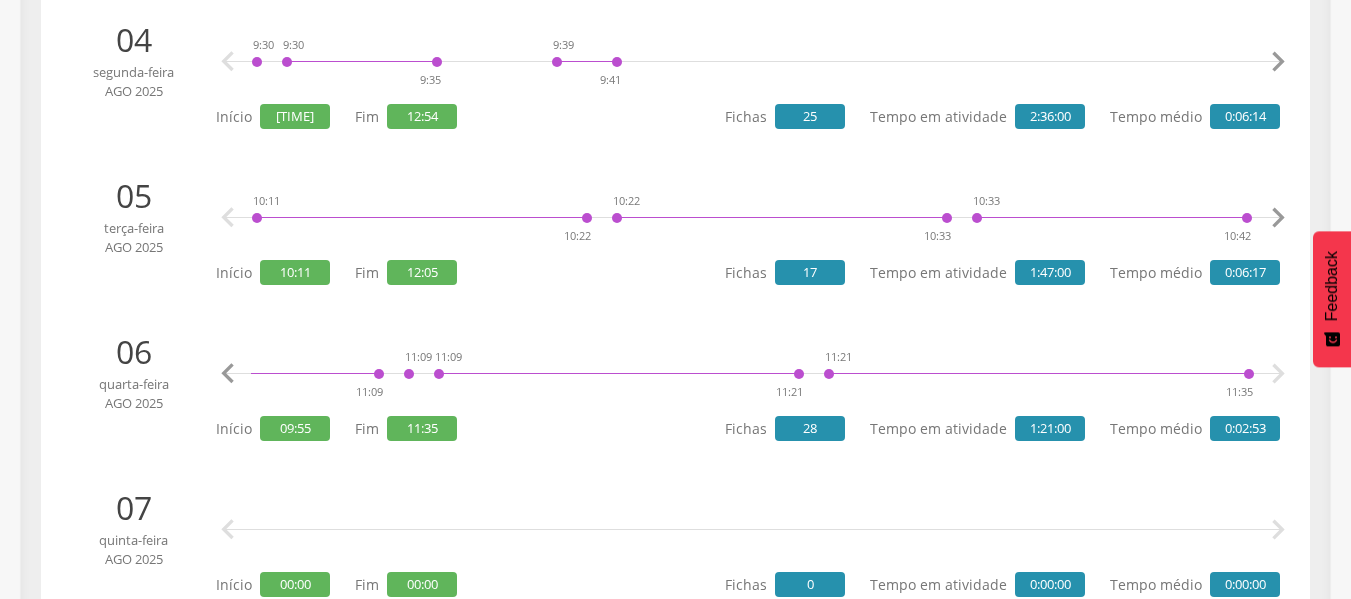 click on "" at bounding box center (1278, 374) 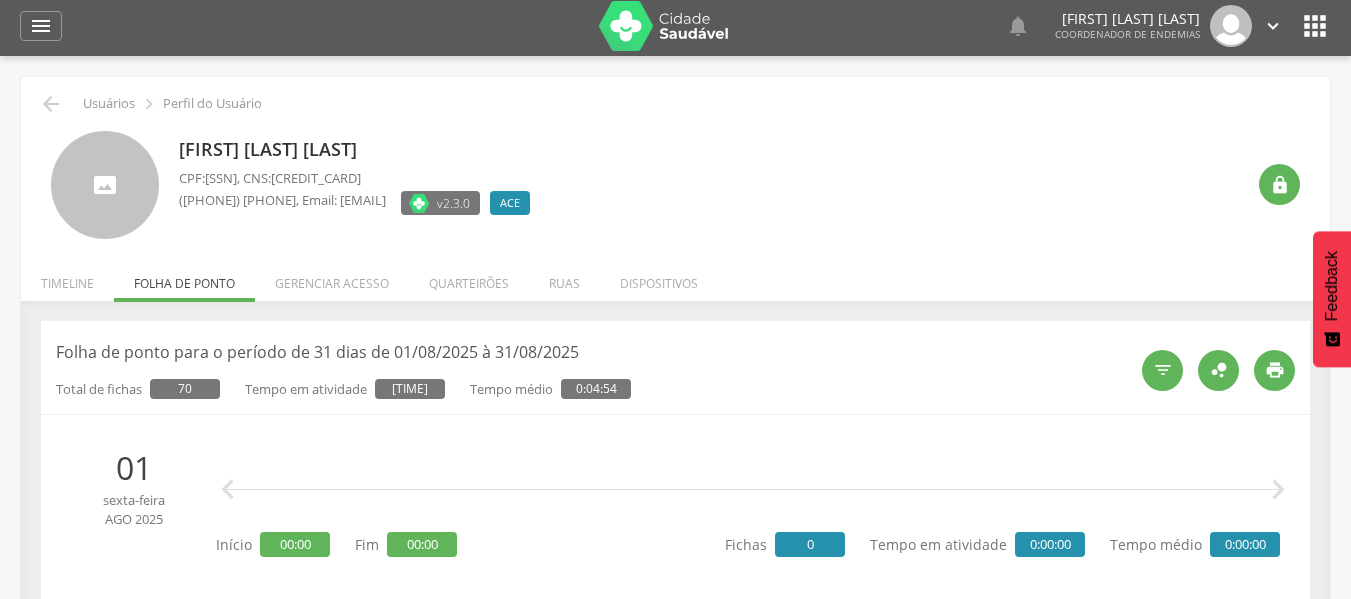 scroll, scrollTop: 0, scrollLeft: 0, axis: both 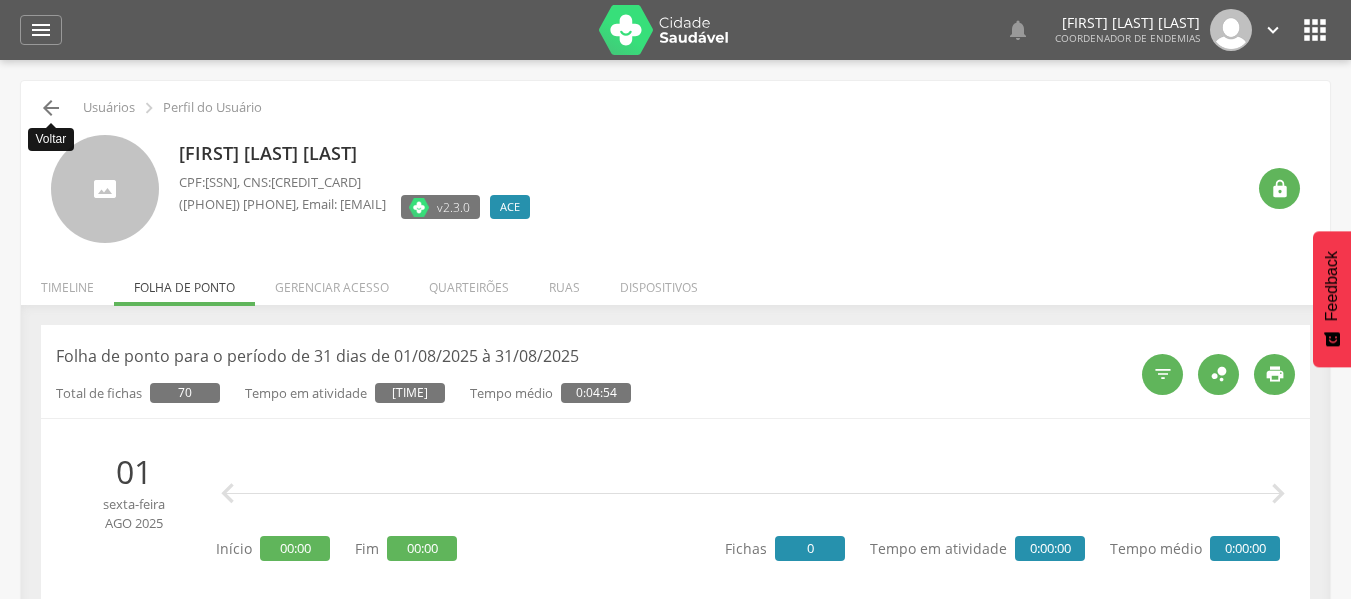 click on "" at bounding box center (51, 108) 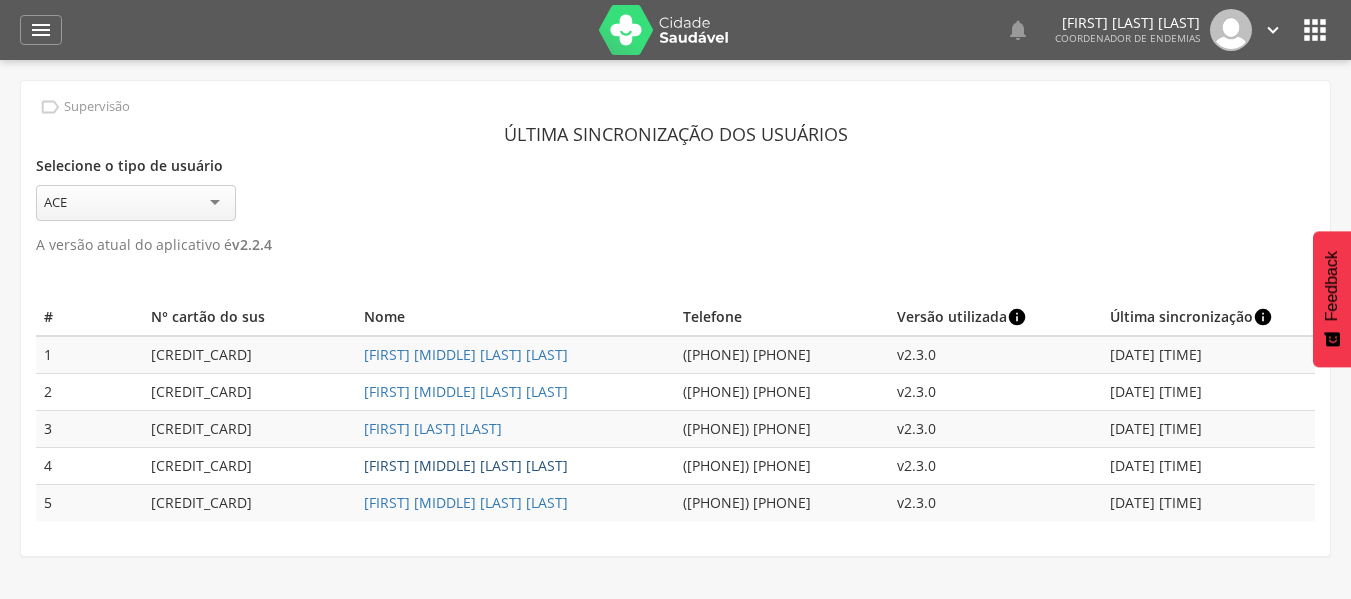 click on "[FIRST] [MIDDLE] [LAST] [LAST]" at bounding box center [466, 465] 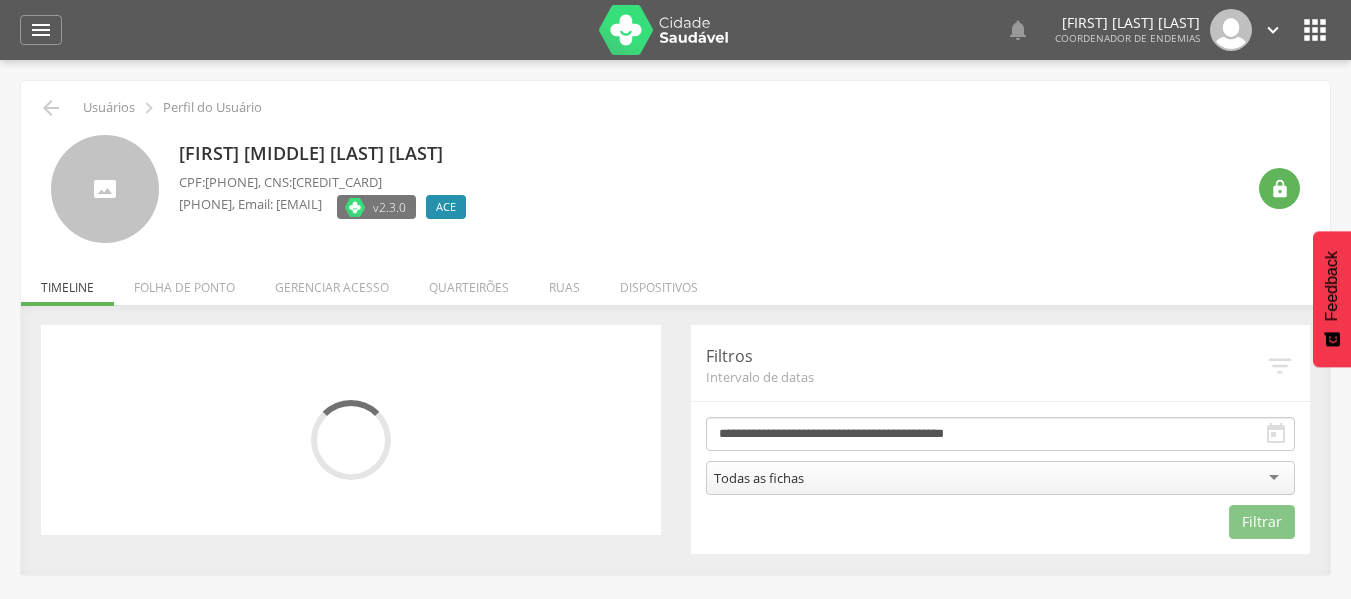 click on "Folha de ponto" at bounding box center (184, 282) 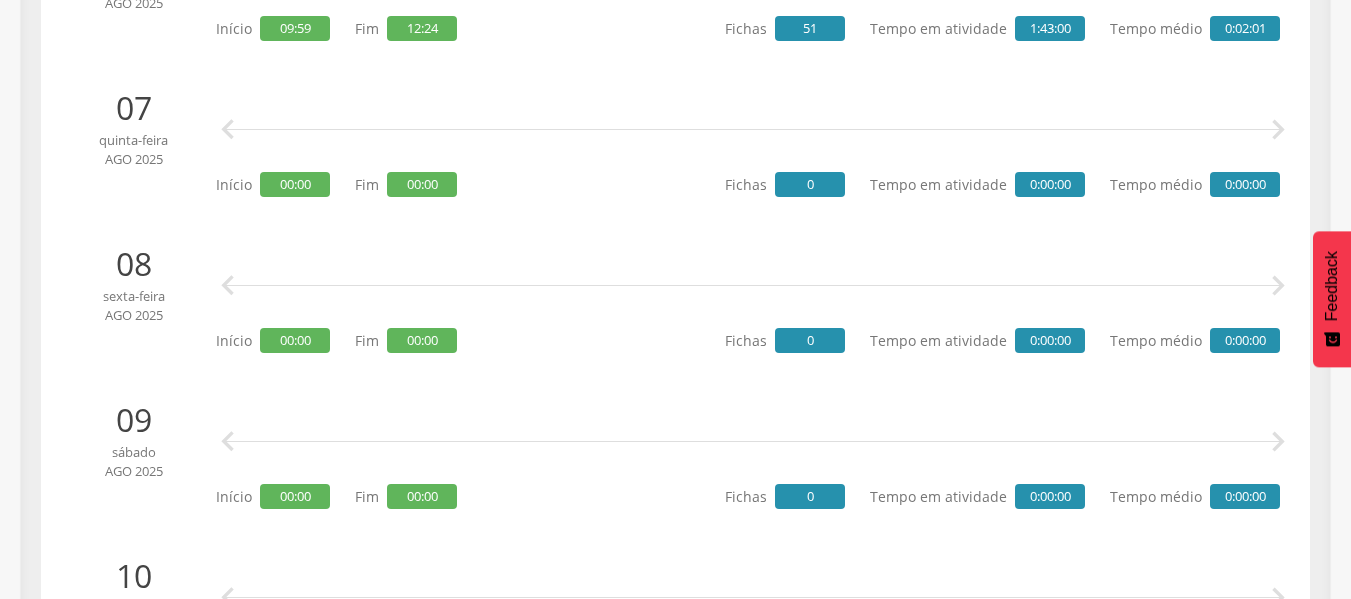 scroll, scrollTop: 1100, scrollLeft: 0, axis: vertical 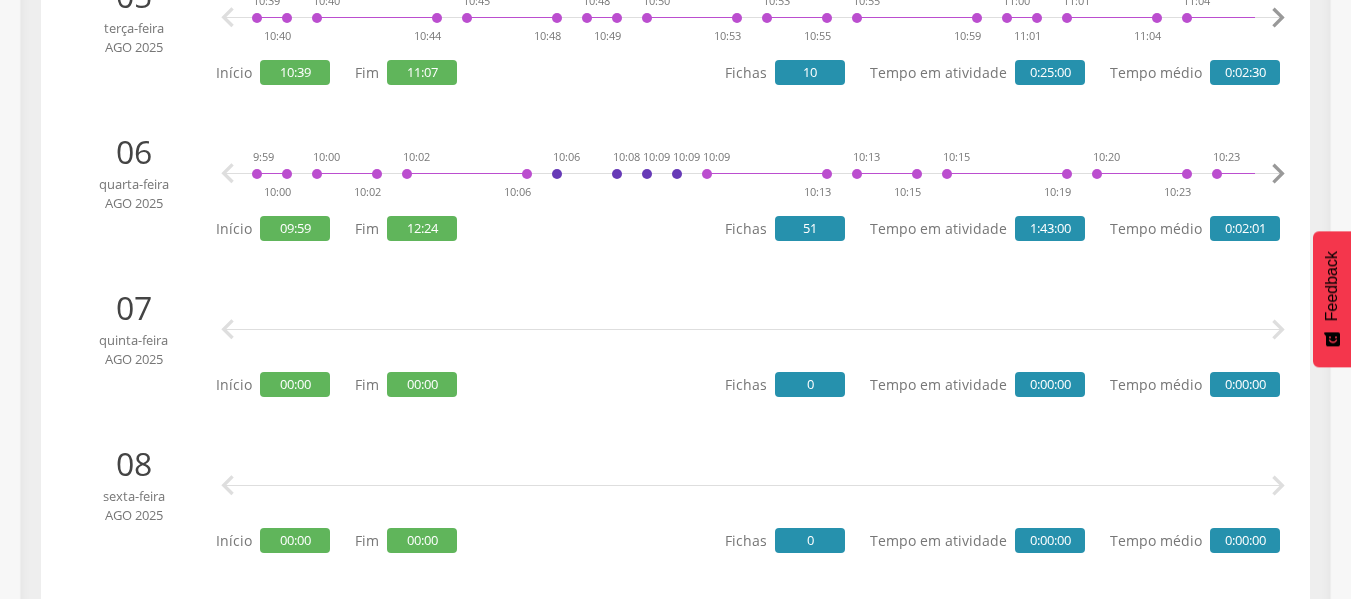 click on "" at bounding box center [1278, 174] 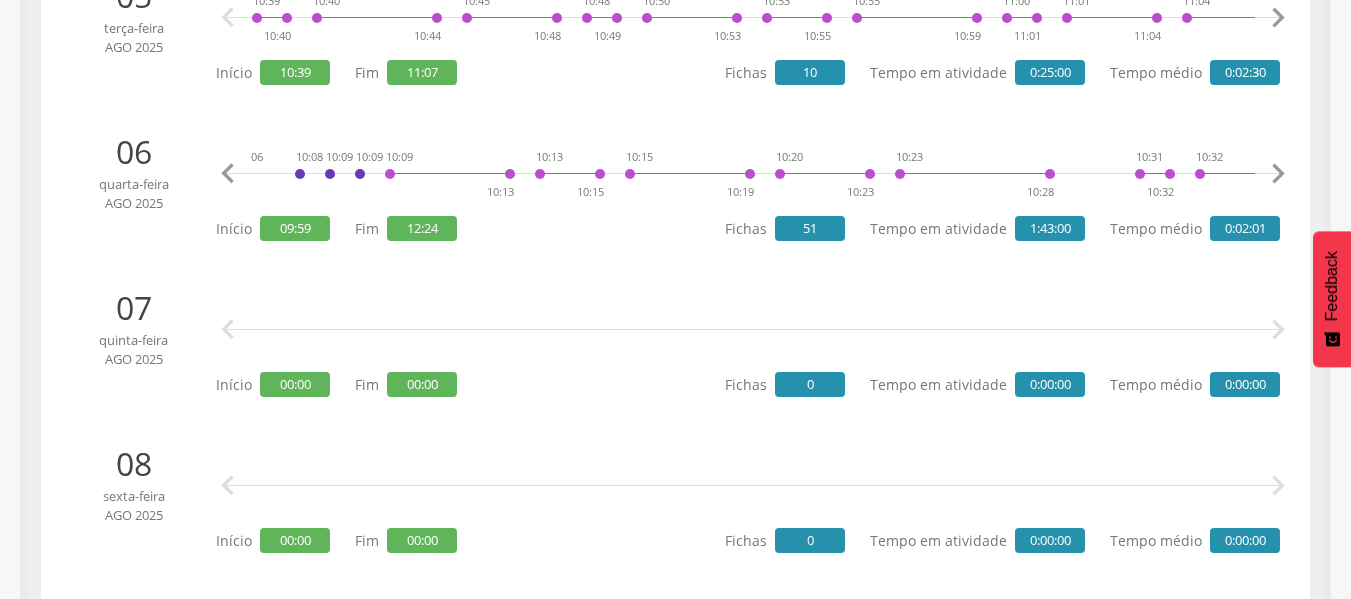 click on "" at bounding box center [1278, 174] 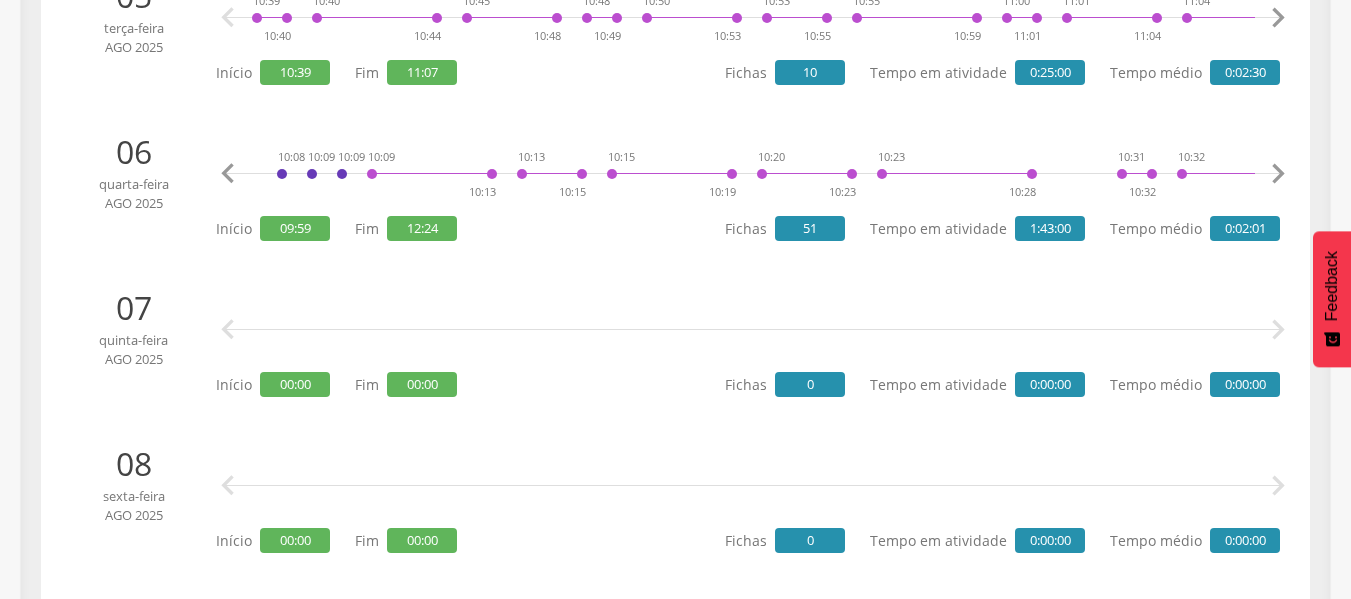 click on "" at bounding box center (1278, 174) 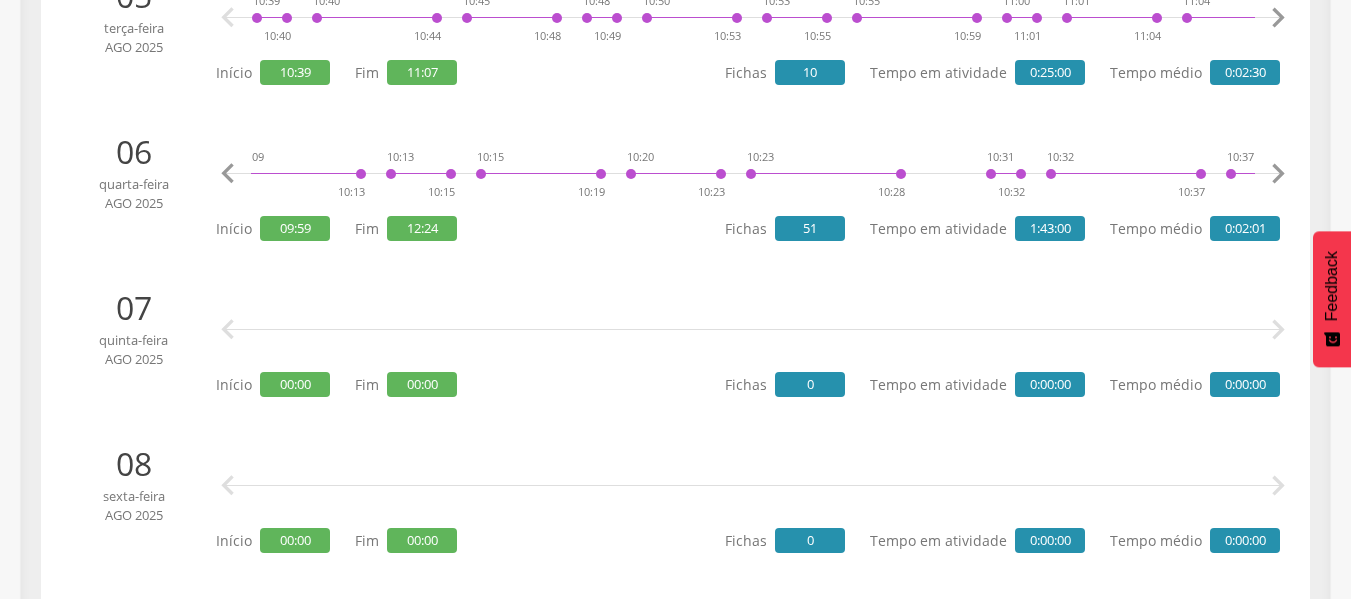 click on "" at bounding box center [1278, 174] 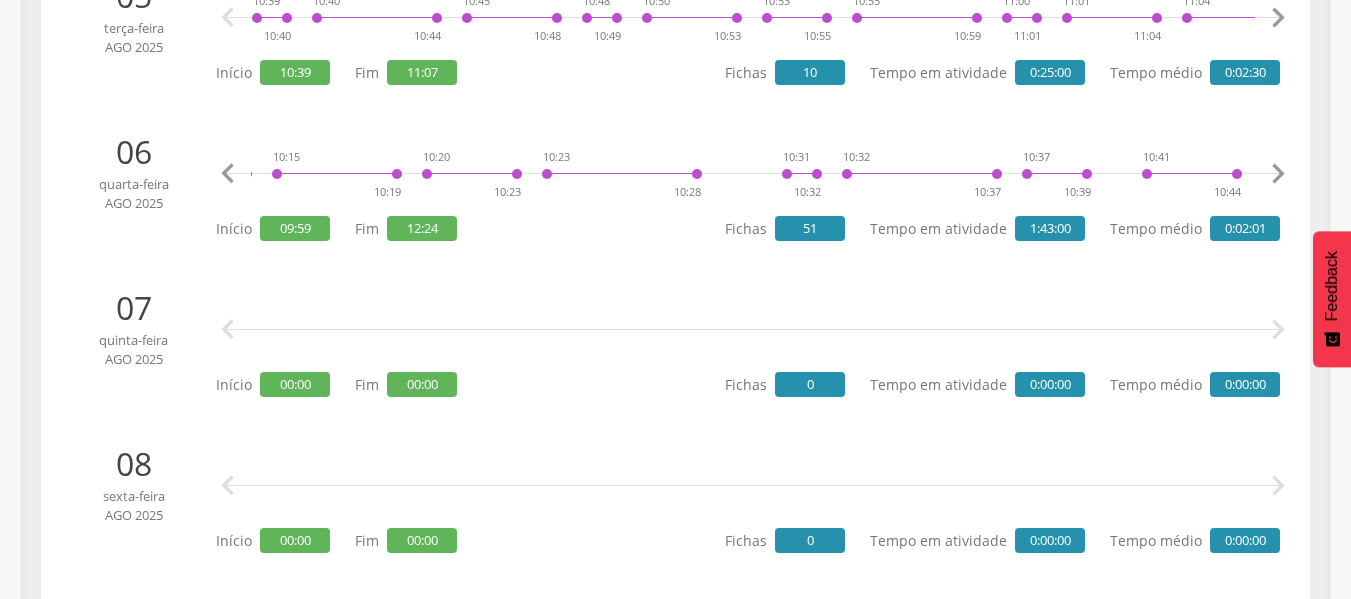 click on "" at bounding box center [1278, 174] 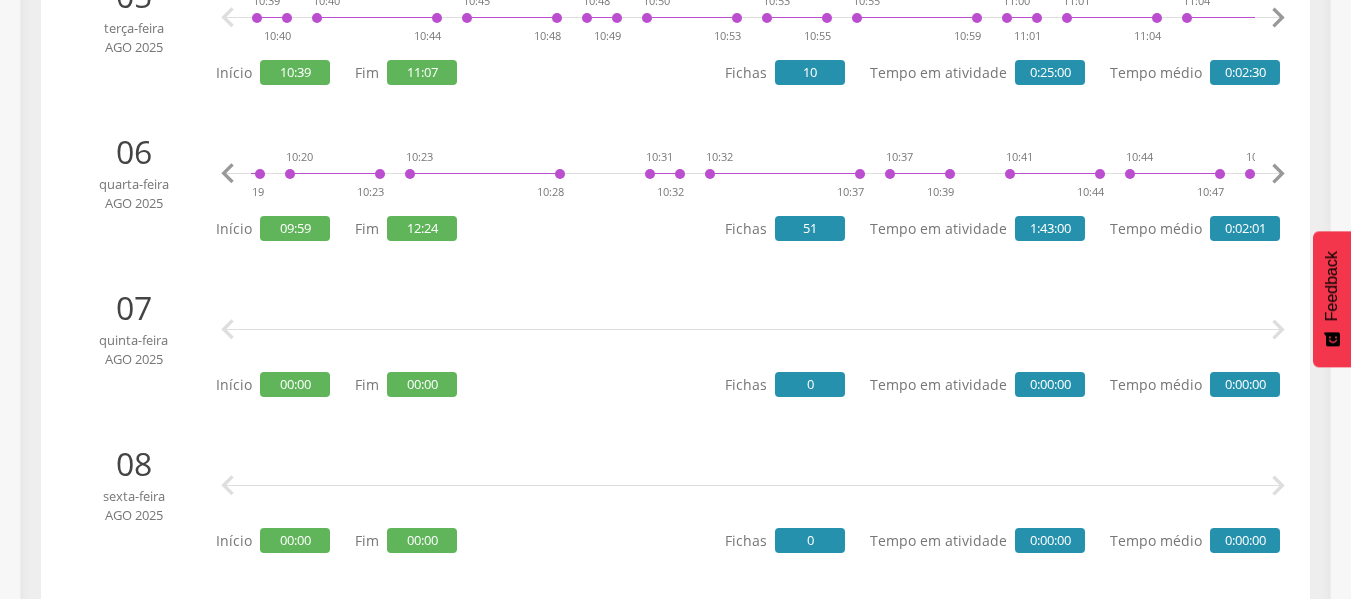click on "" at bounding box center (1278, 174) 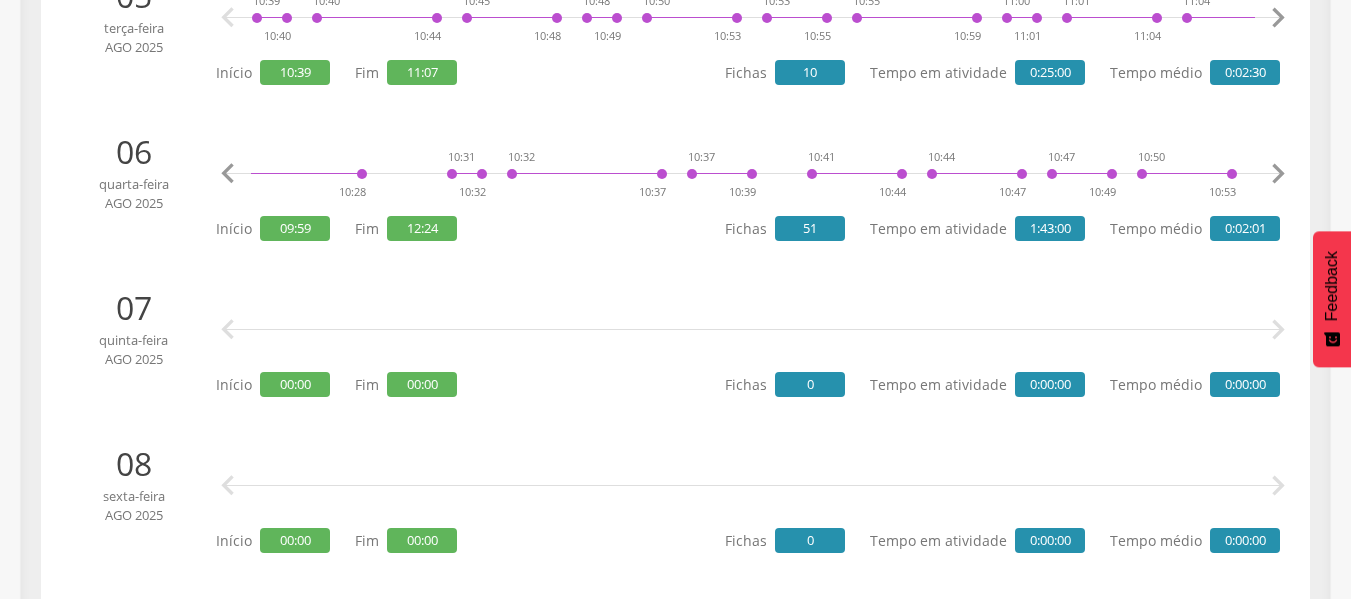 click on "" at bounding box center [1278, 174] 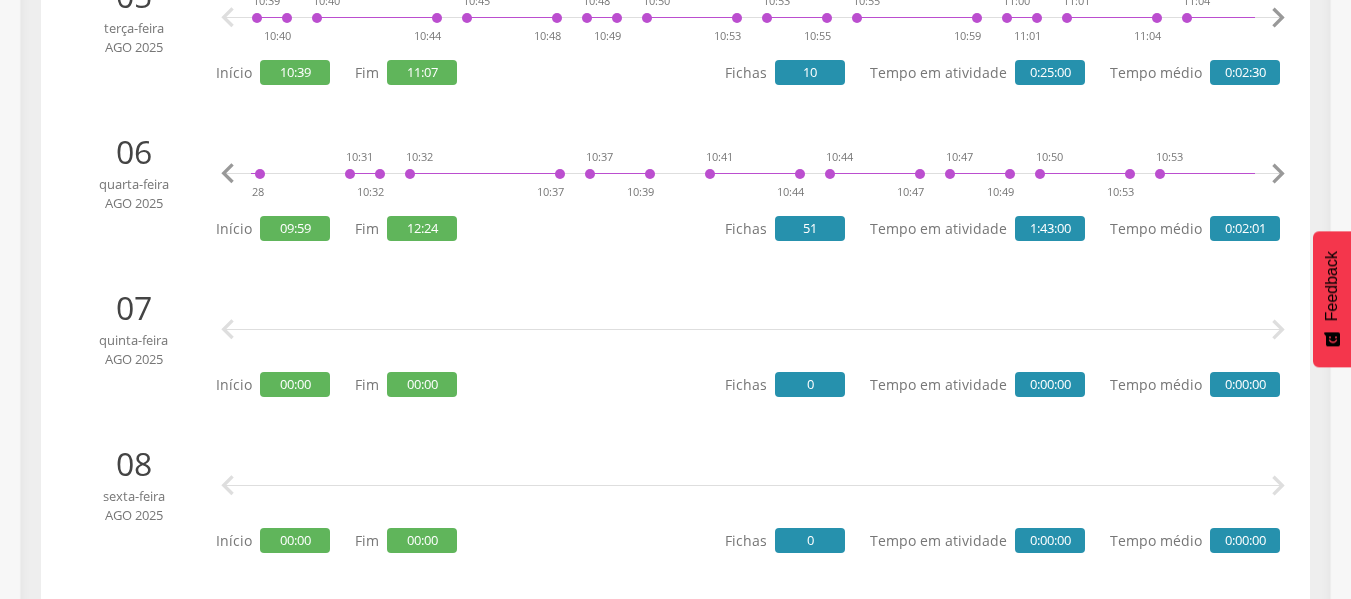 click on "" at bounding box center (1278, 174) 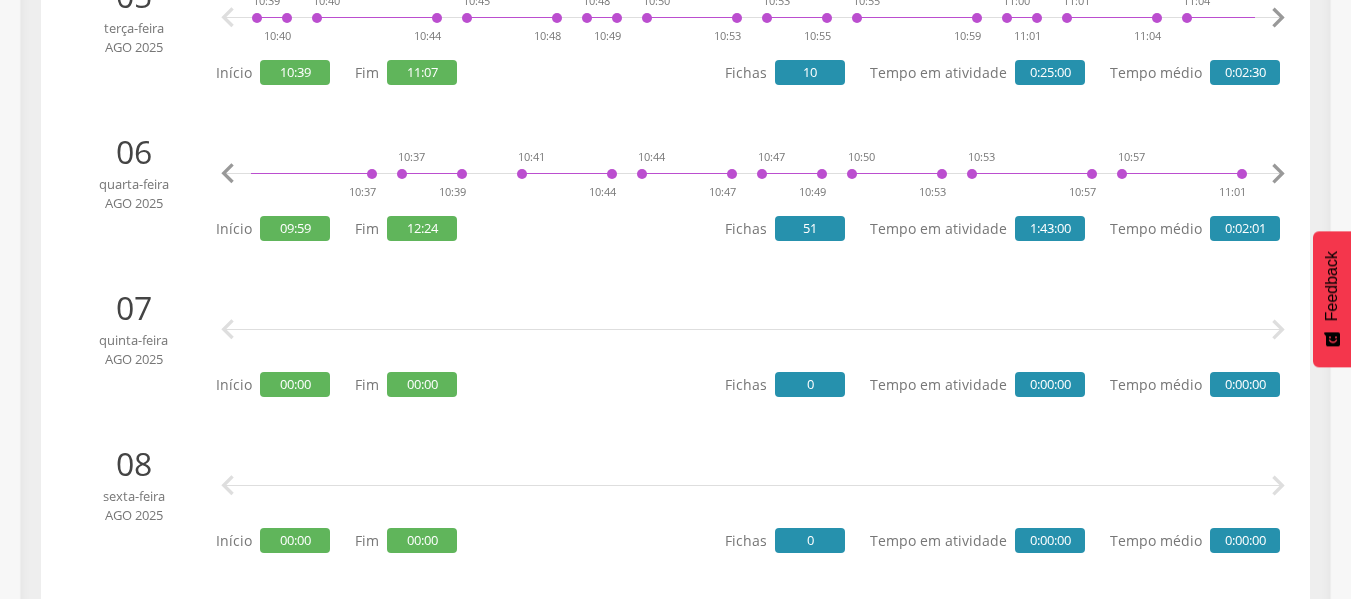 click on "" at bounding box center [1278, 174] 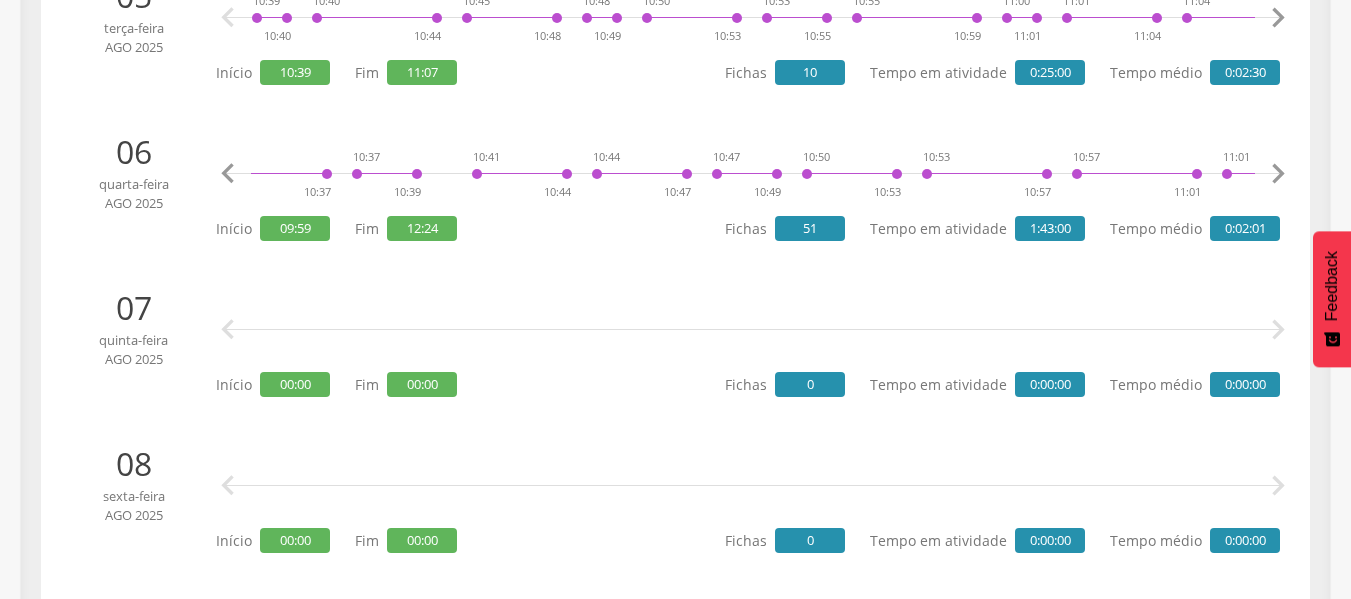 click on "" at bounding box center (1278, 174) 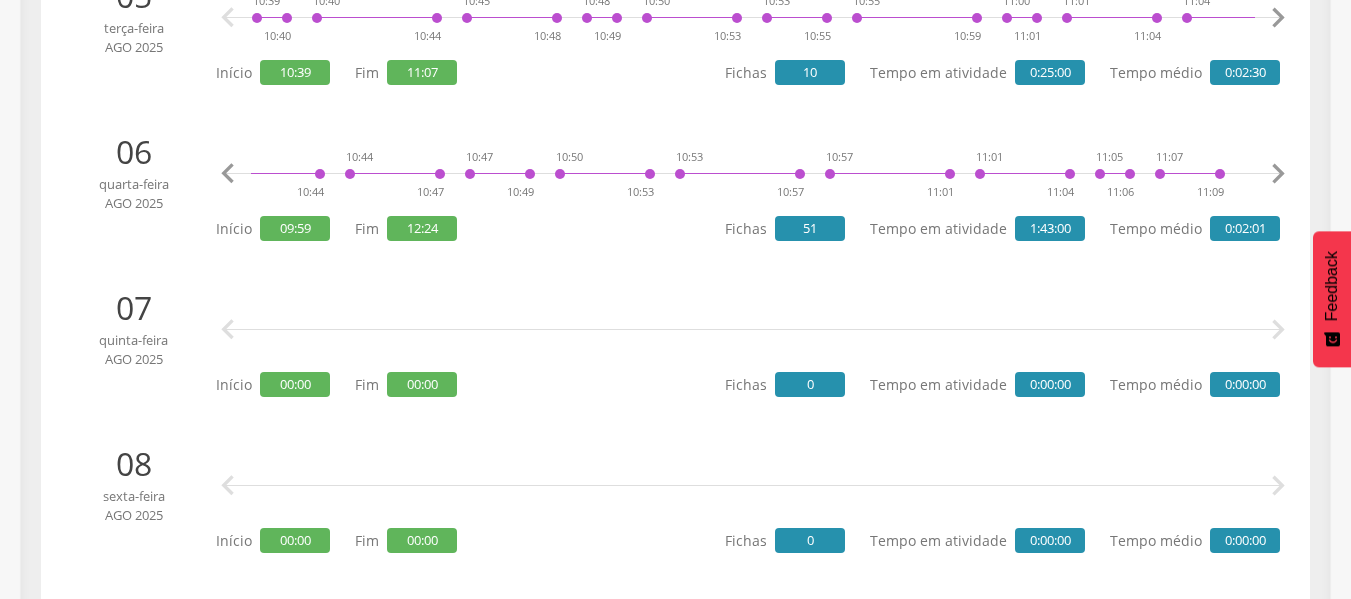 click on "" at bounding box center [1278, 174] 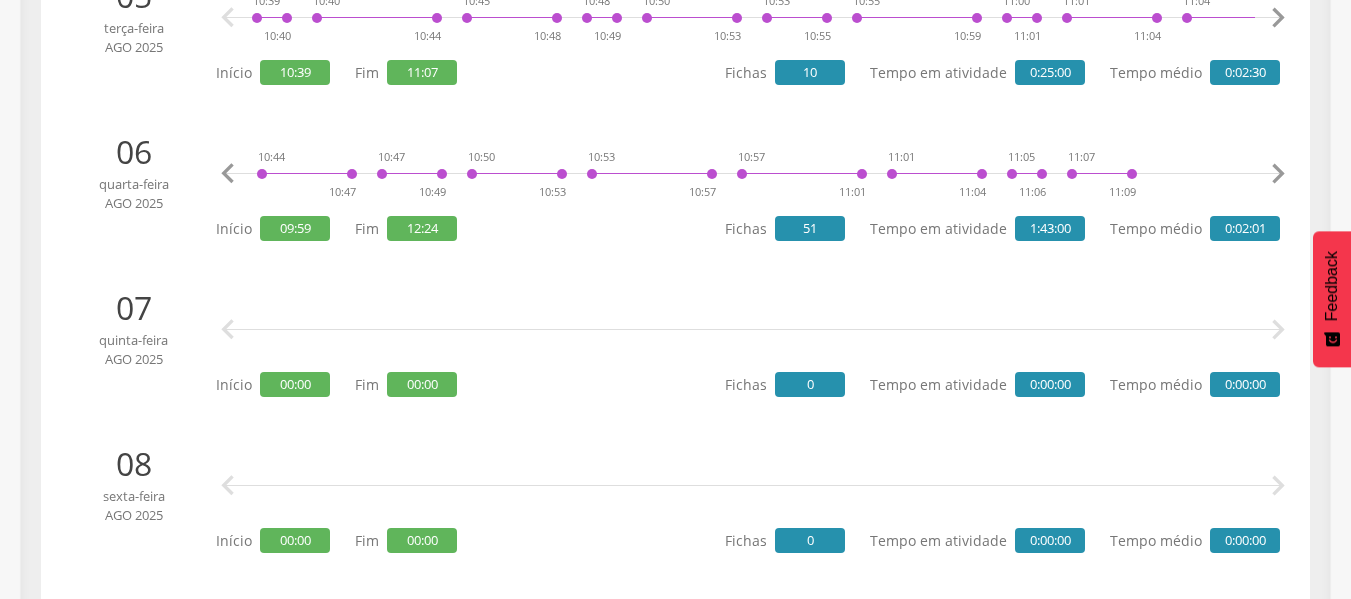 click on "" at bounding box center (1278, 174) 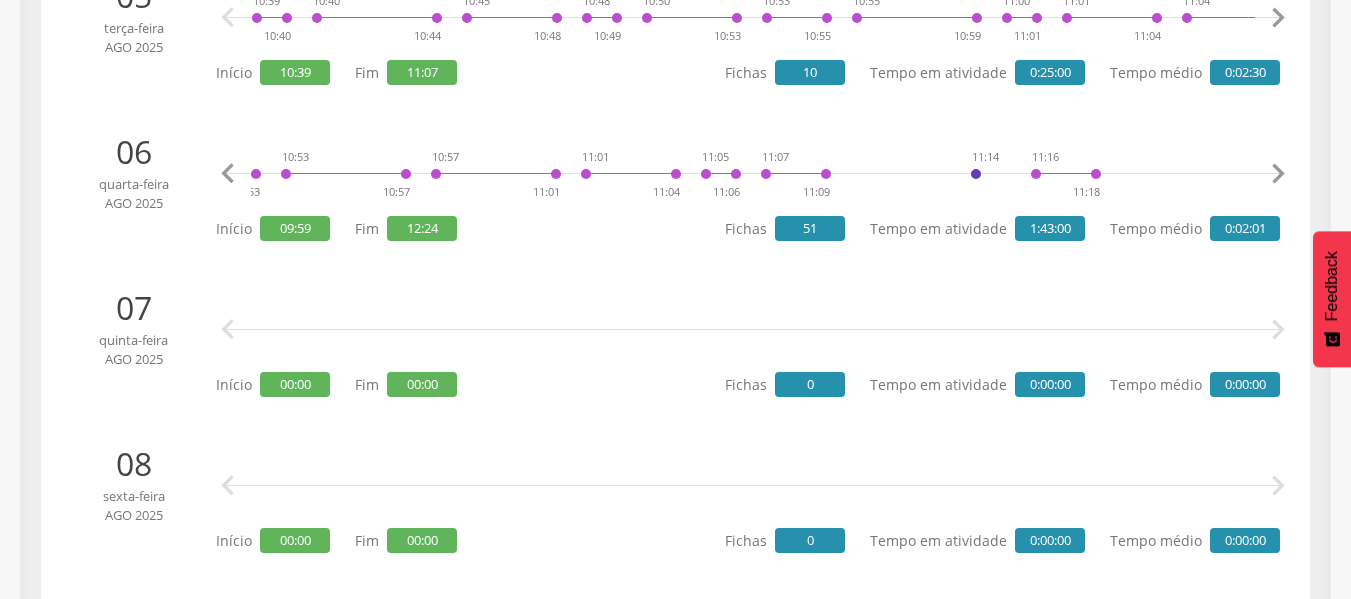 click on "" at bounding box center [1278, 174] 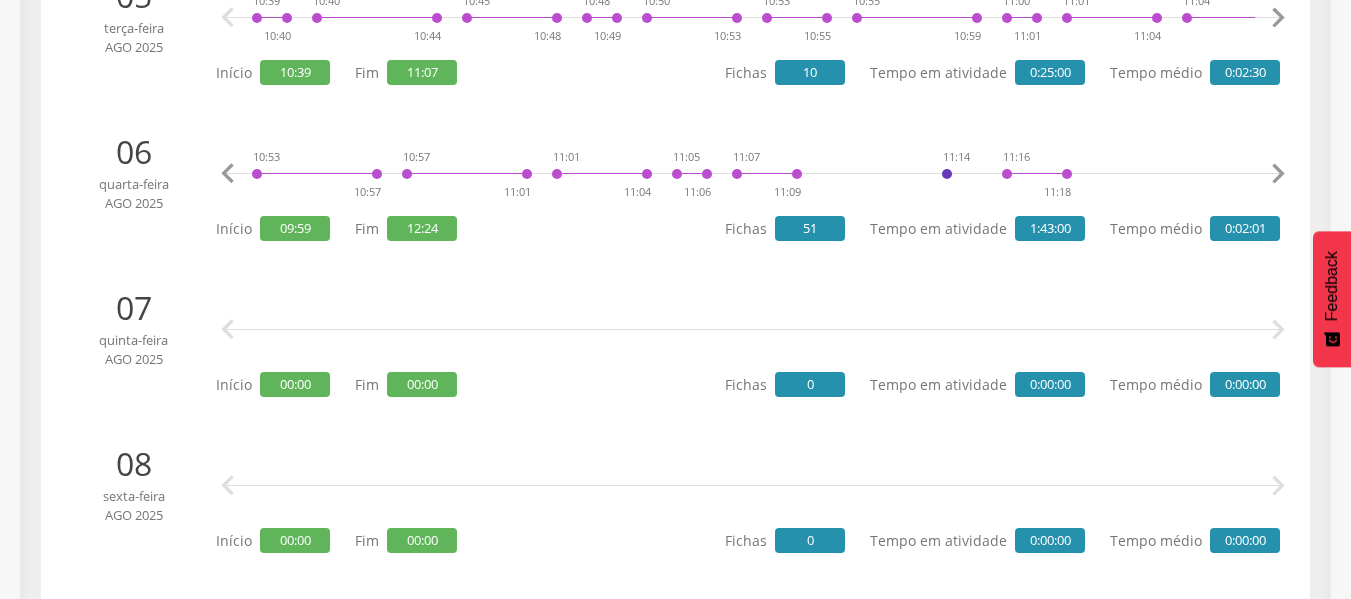 click on "" at bounding box center [1278, 174] 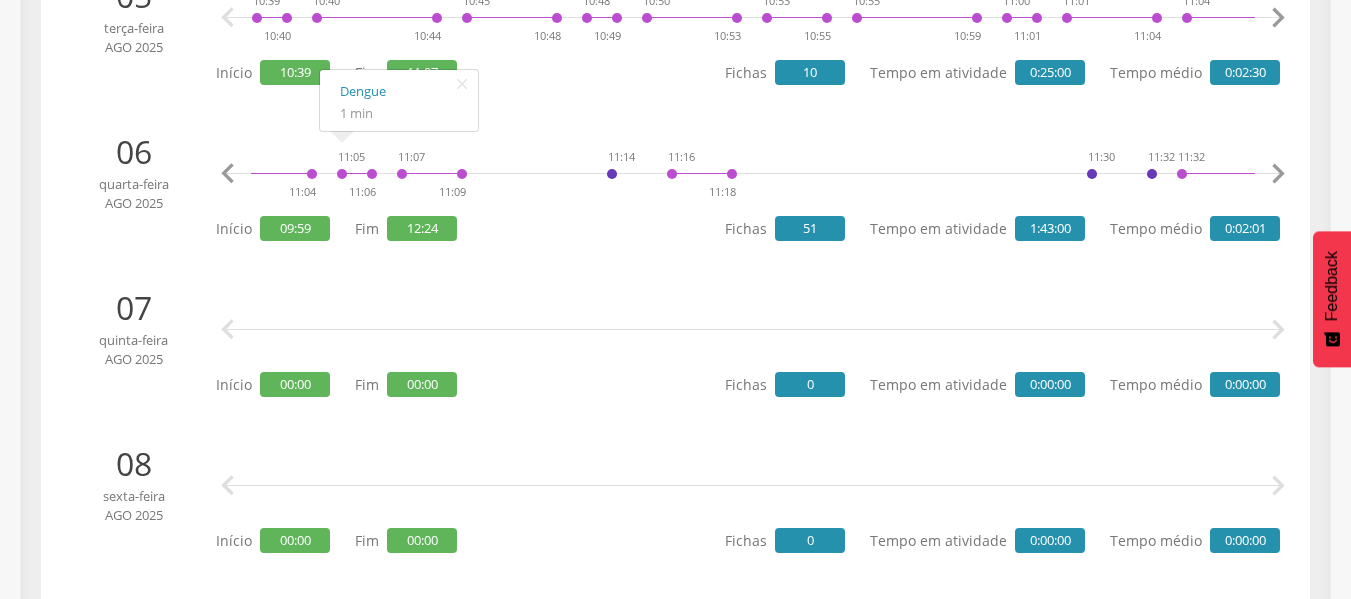 click on "" at bounding box center [1278, 174] 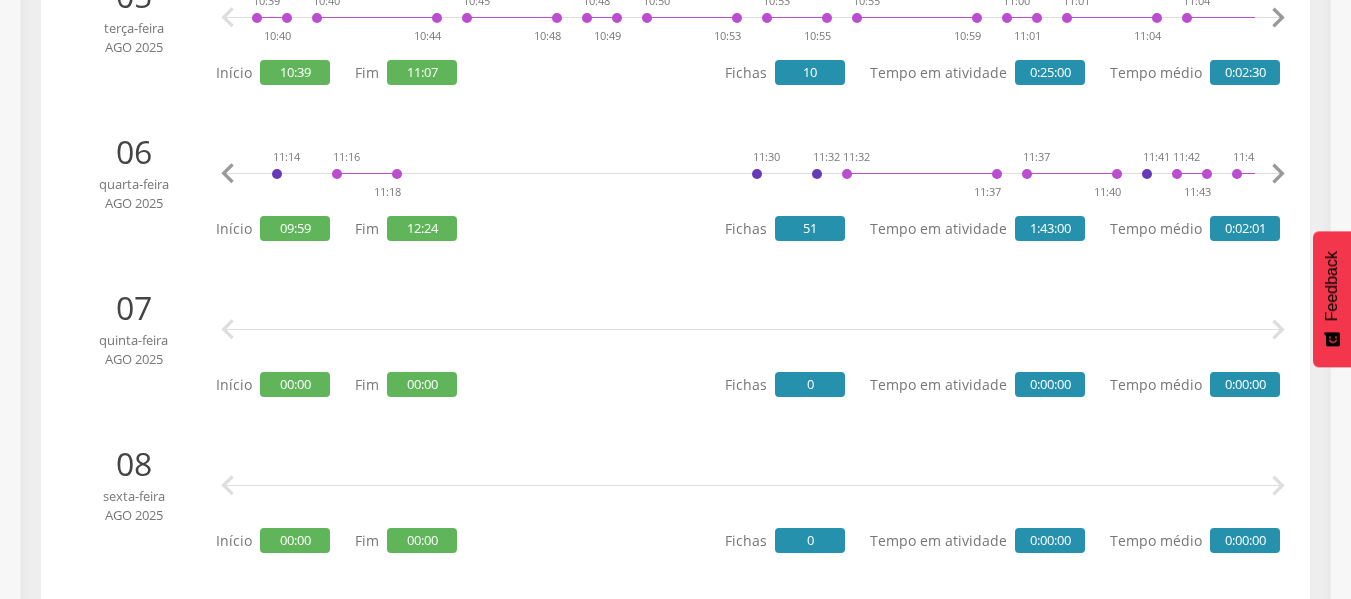 click on "" at bounding box center (1278, 174) 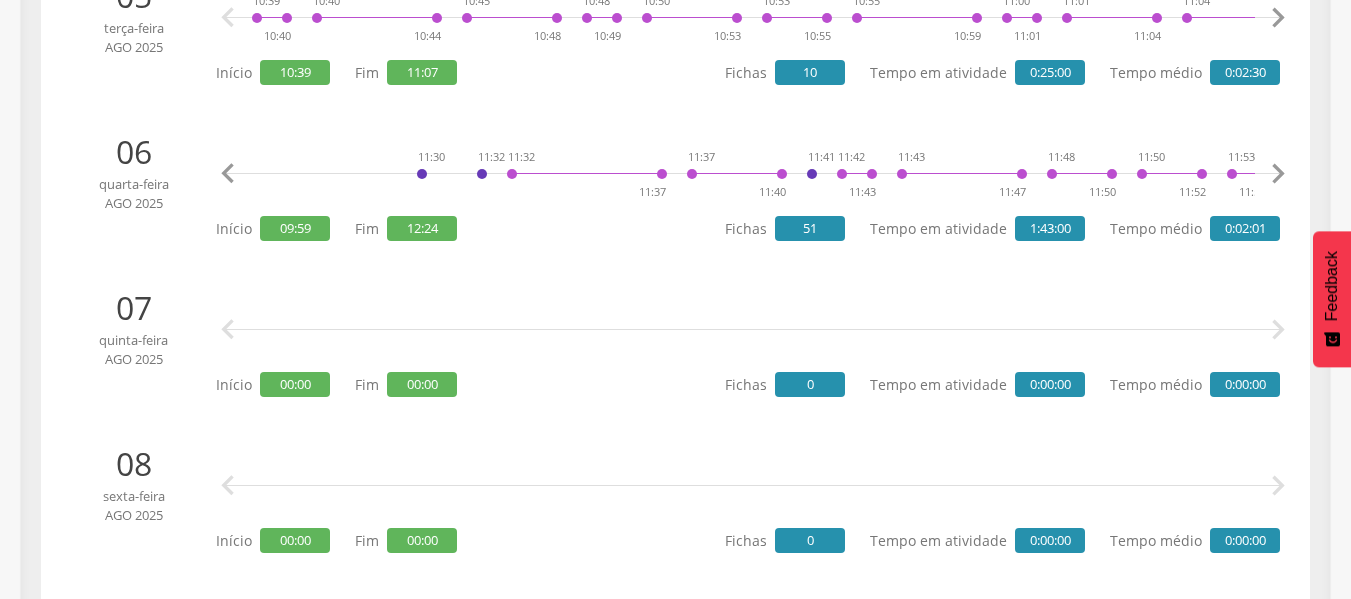 click on "" at bounding box center (1278, 174) 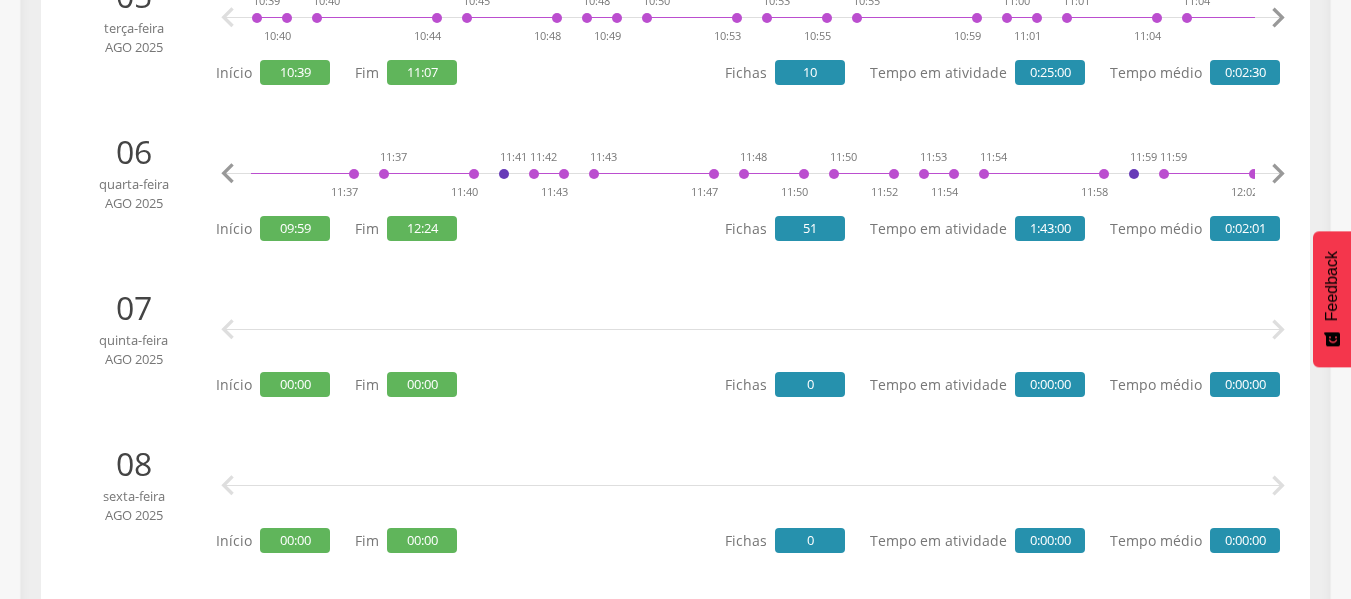 click on "" at bounding box center (1278, 174) 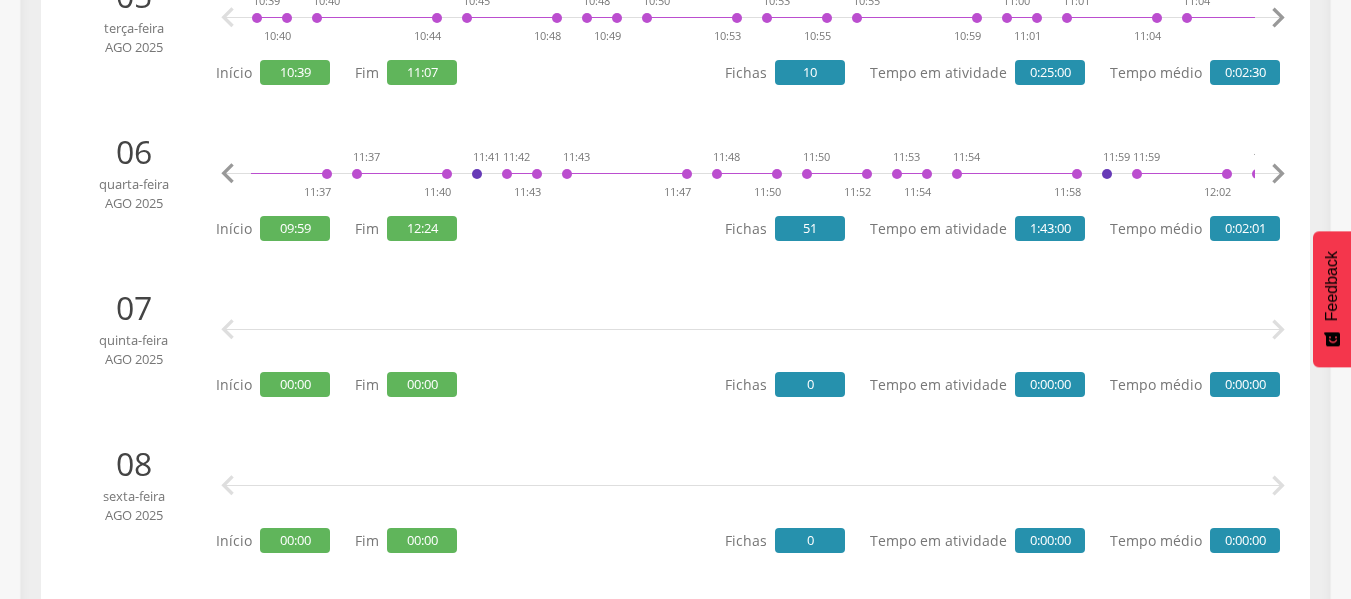 click on "" at bounding box center (1278, 174) 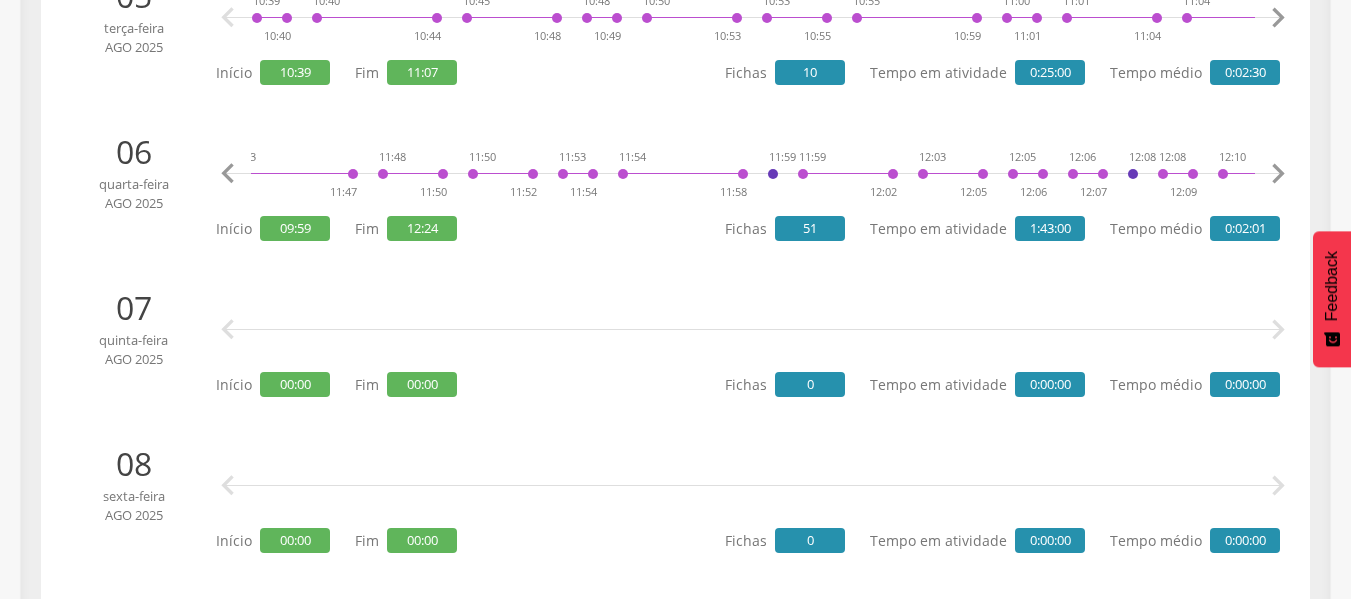 click on "" at bounding box center (1278, 174) 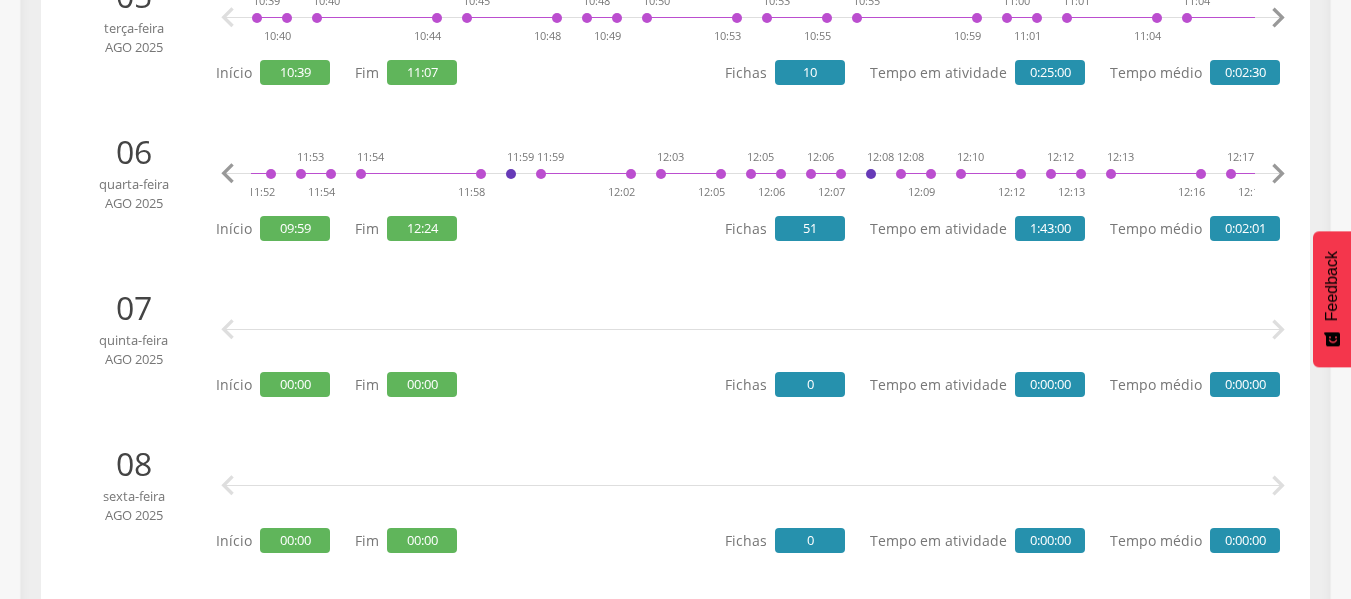 click on "" at bounding box center (1278, 174) 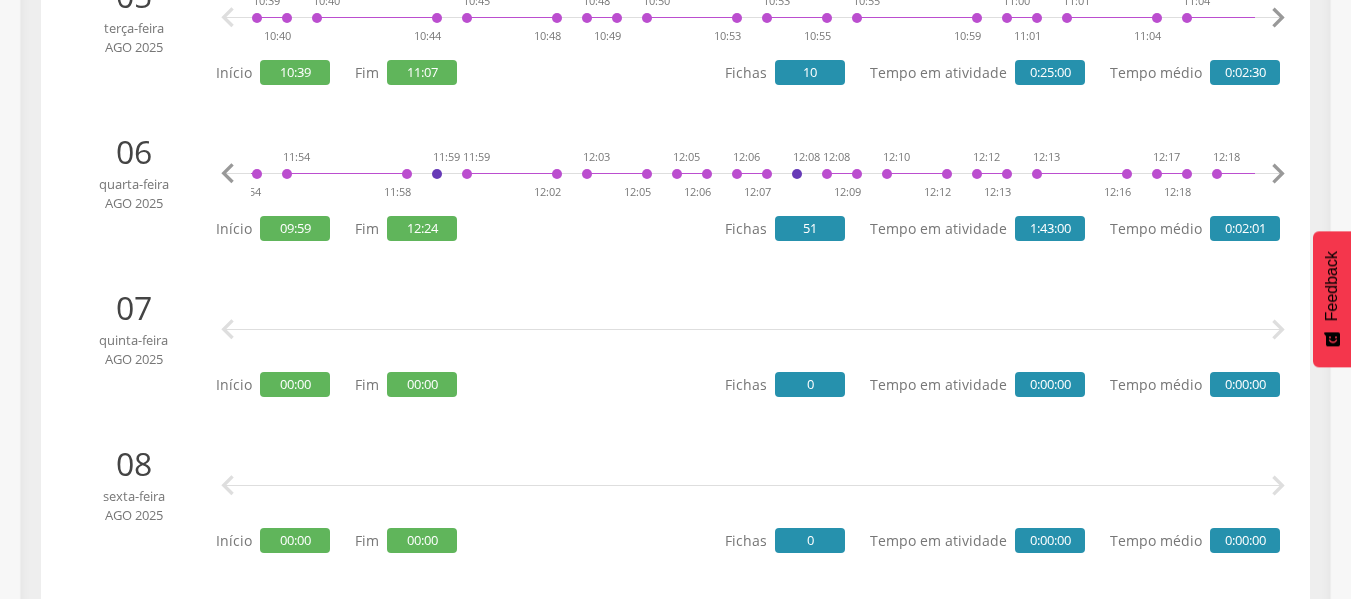 click on "" at bounding box center [1278, 174] 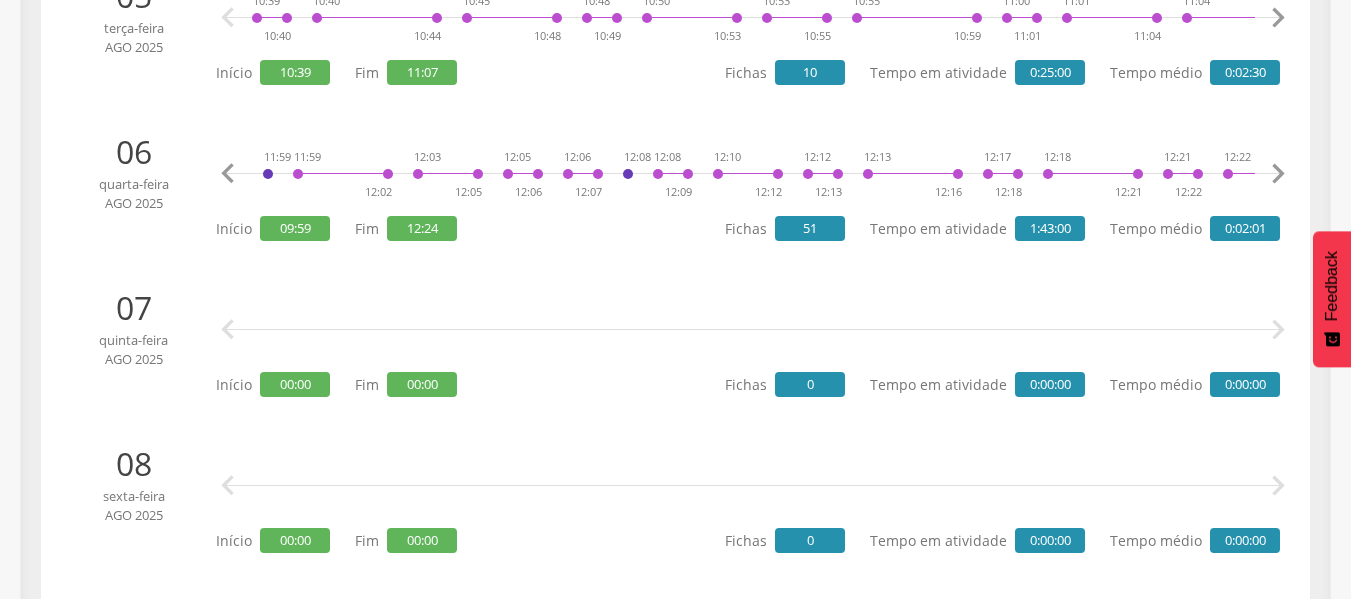 click on "" at bounding box center [1278, 174] 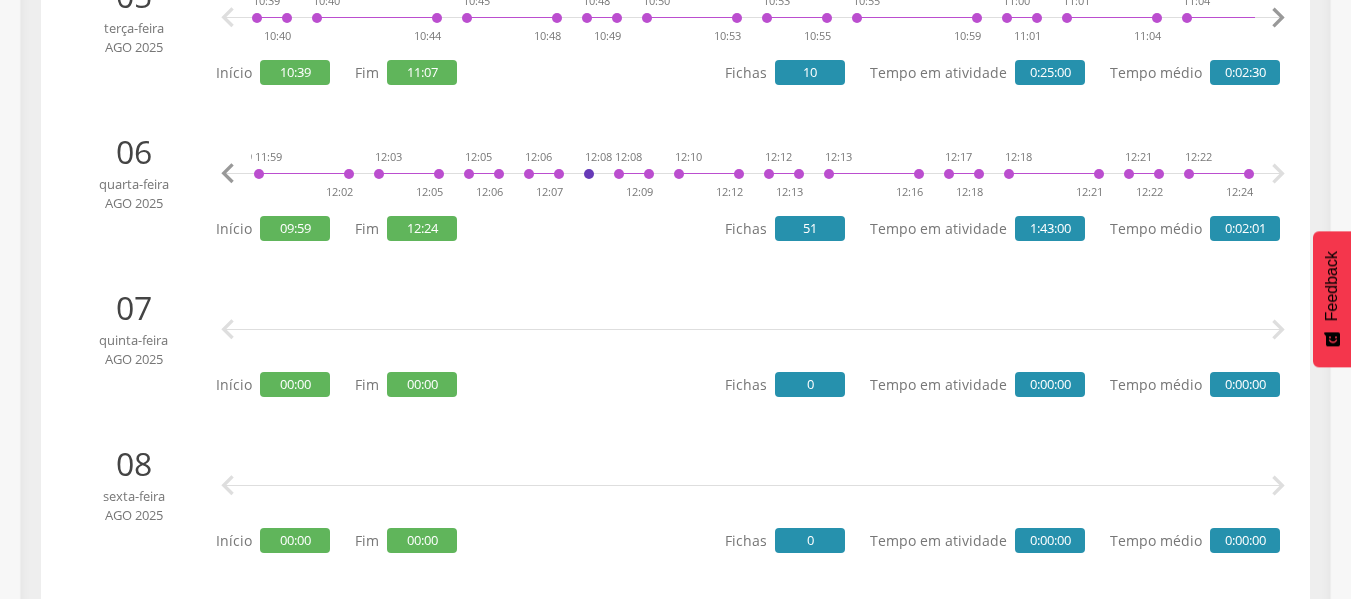 scroll, scrollTop: 0, scrollLeft: 4228, axis: horizontal 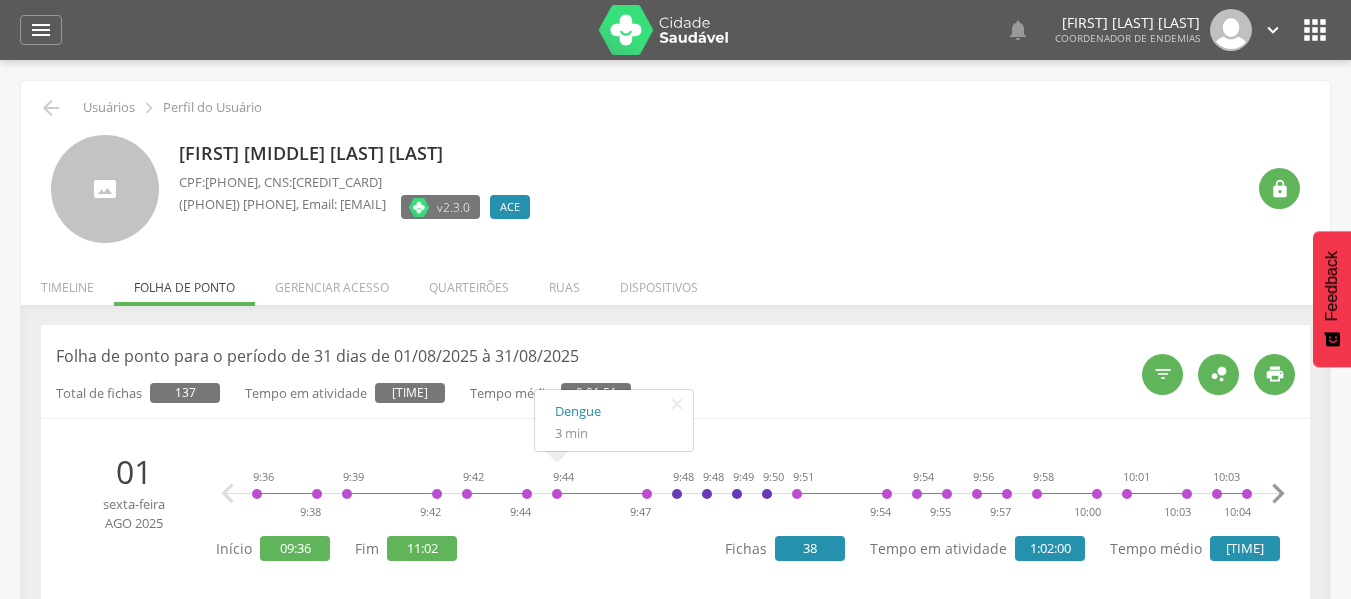 click on "Gerenciar acesso" at bounding box center [332, 282] 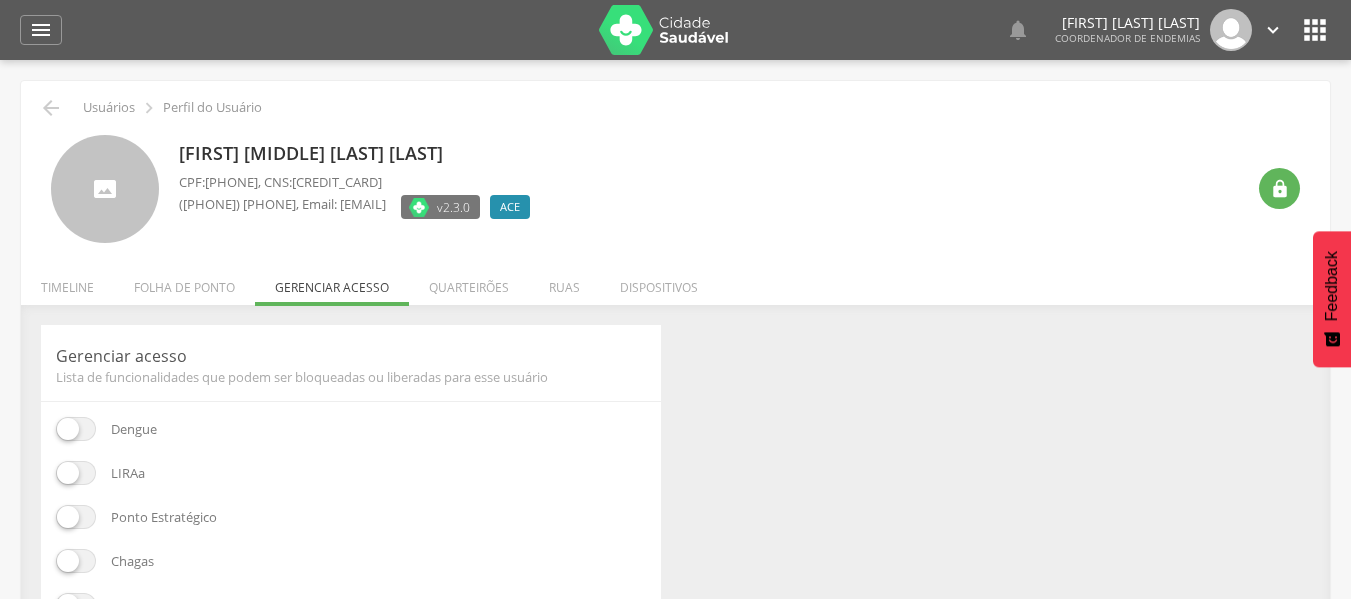 click on "Timeline" at bounding box center [67, 282] 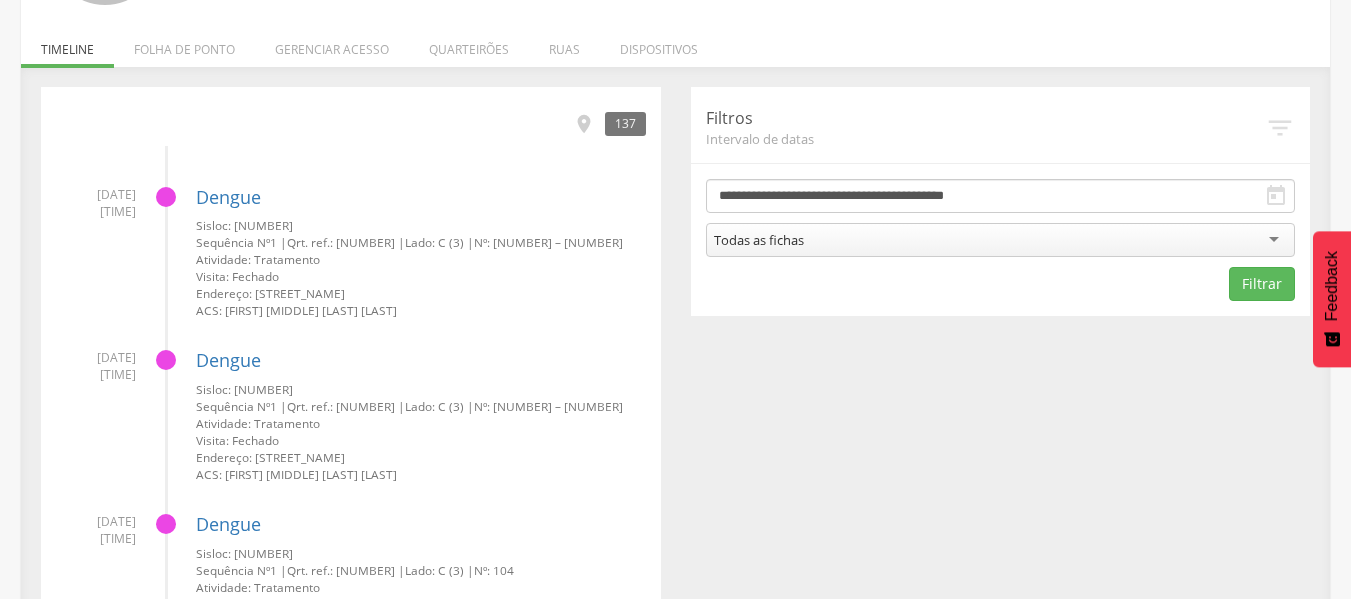 scroll, scrollTop: 0, scrollLeft: 0, axis: both 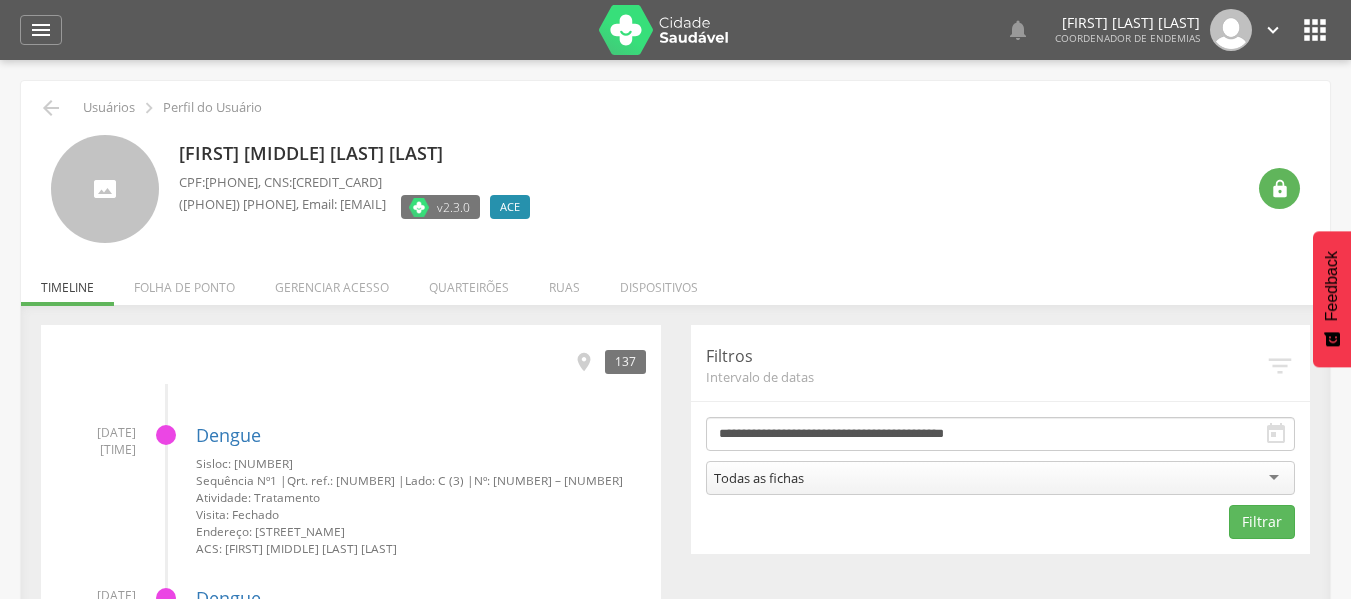 click on "Ruas" at bounding box center [564, 282] 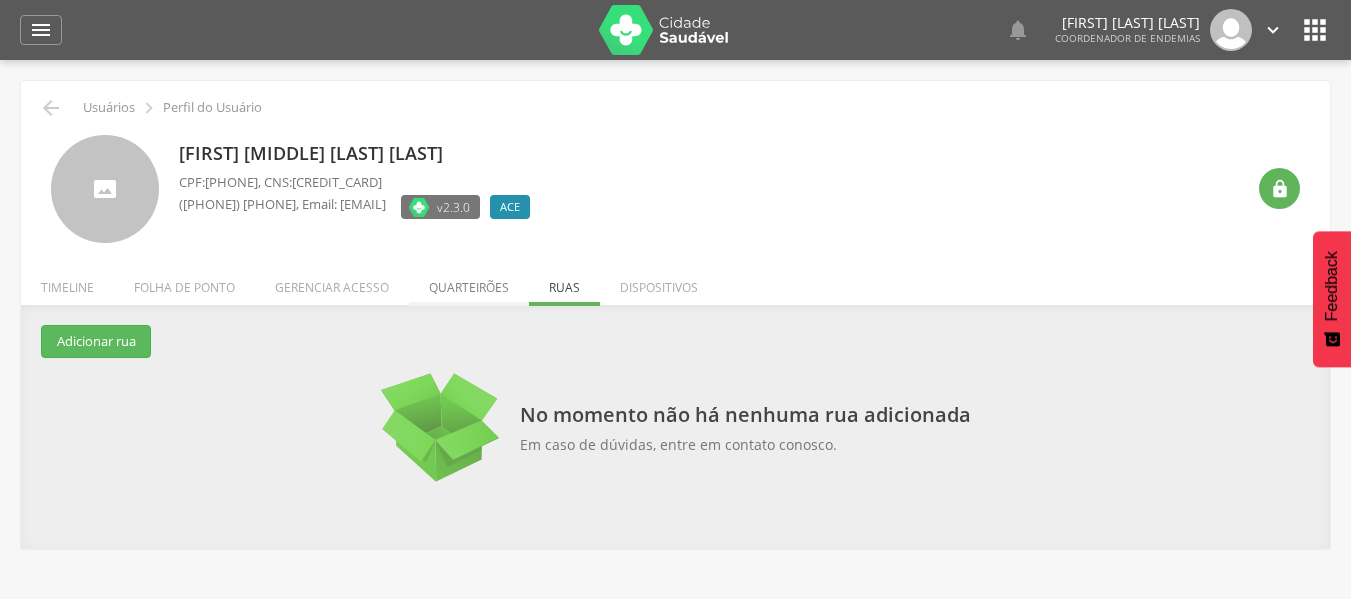 click on "Quarteirões" at bounding box center [469, 282] 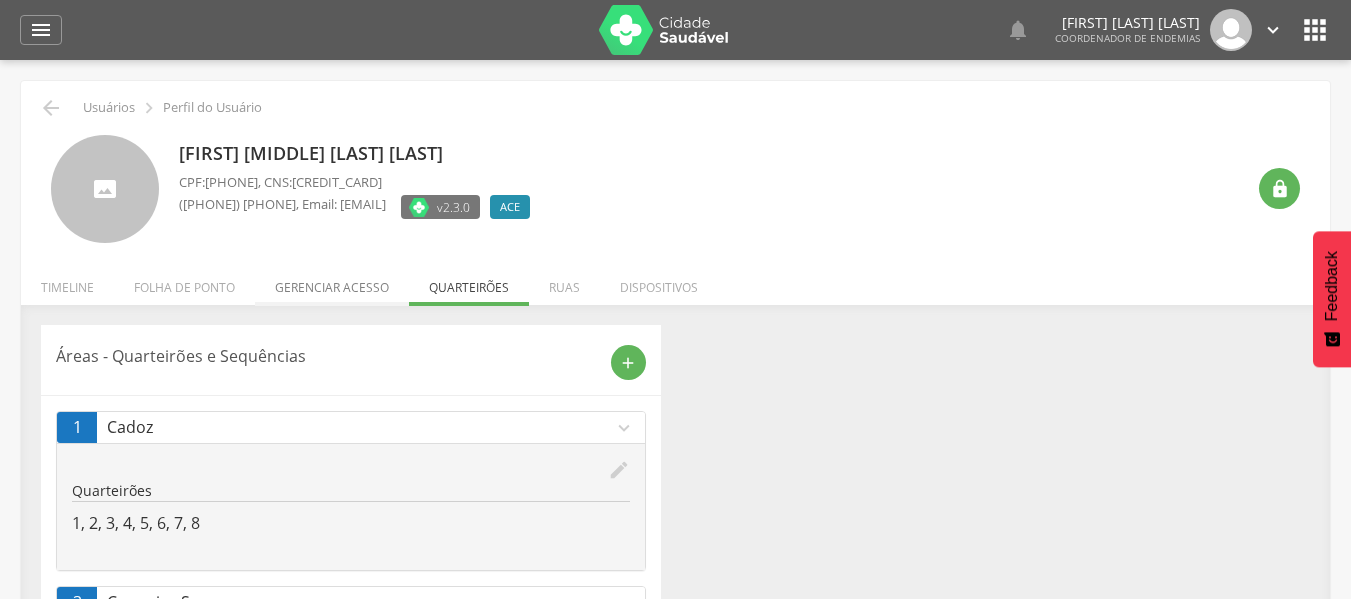 click on "Gerenciar acesso" at bounding box center (332, 282) 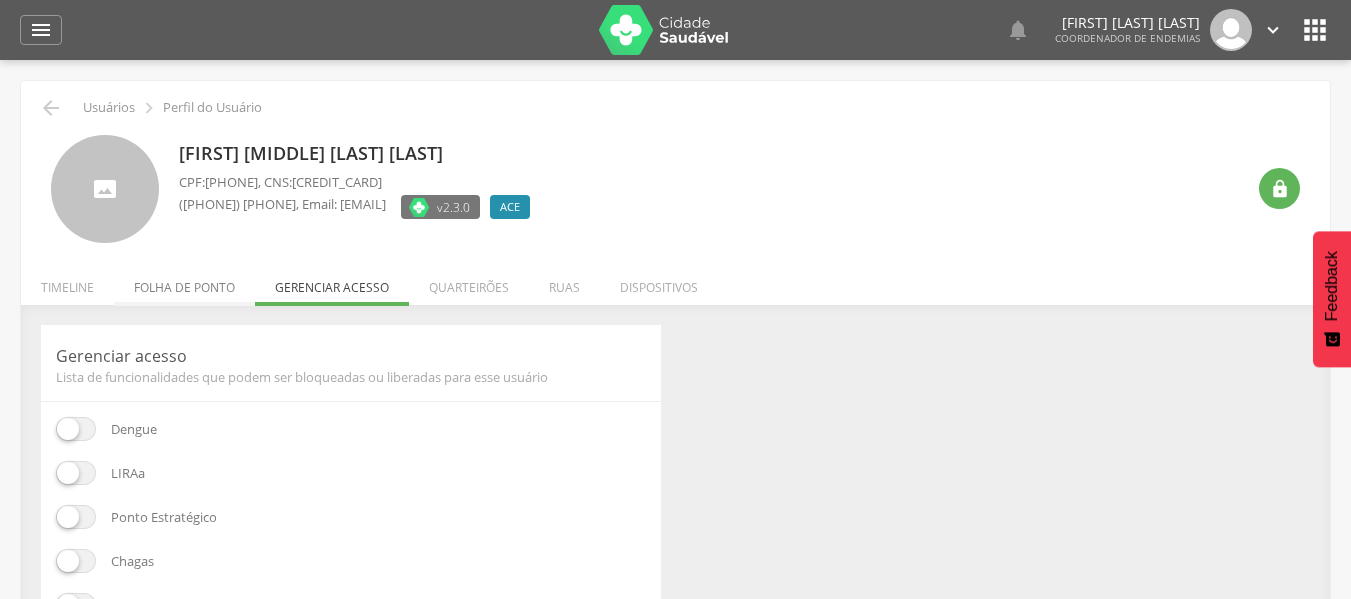 click on "Folha de ponto" at bounding box center [184, 282] 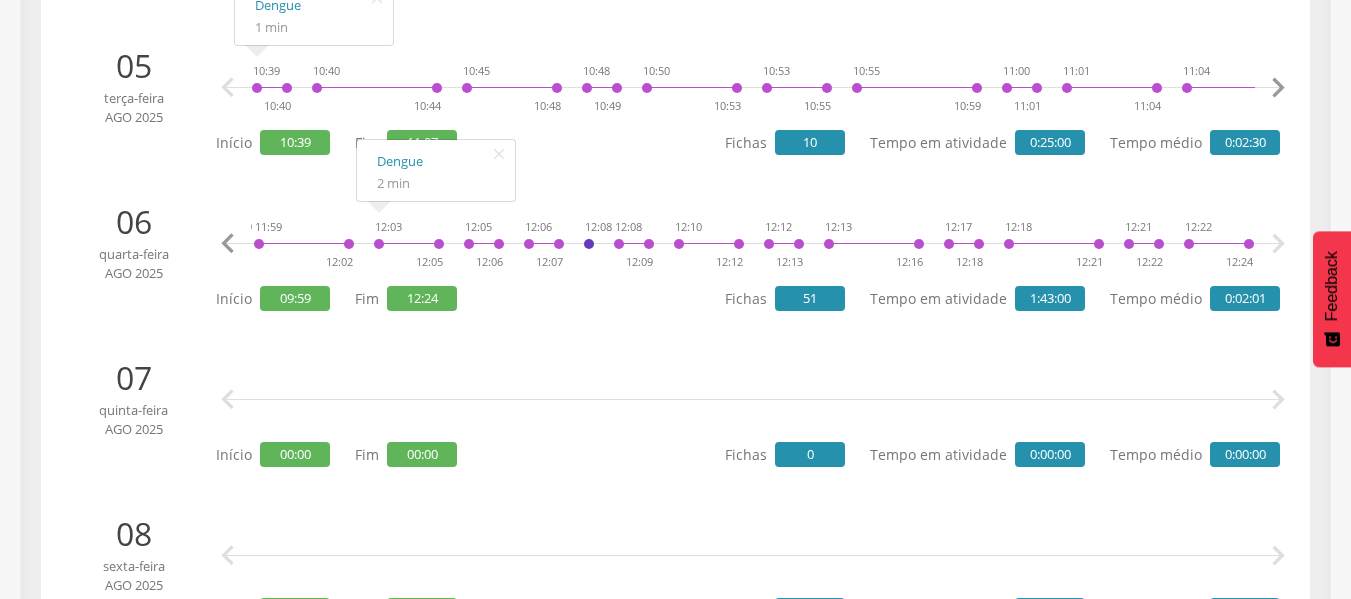 scroll, scrollTop: 1100, scrollLeft: 0, axis: vertical 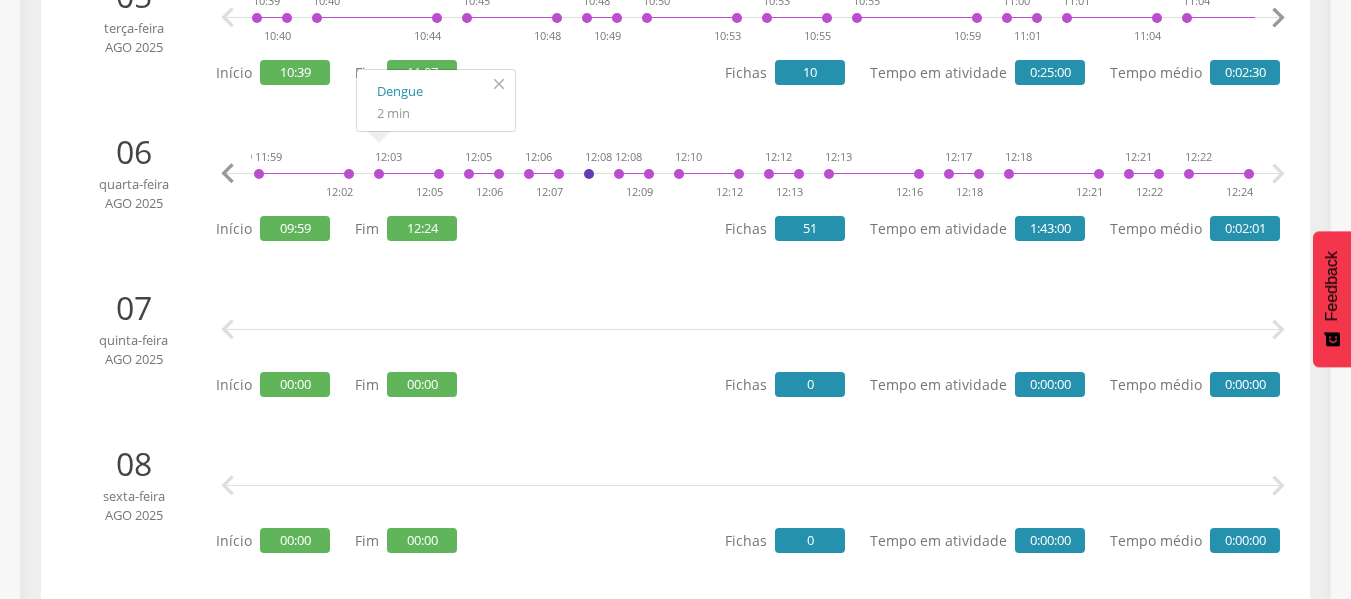 click on "" at bounding box center [499, 84] 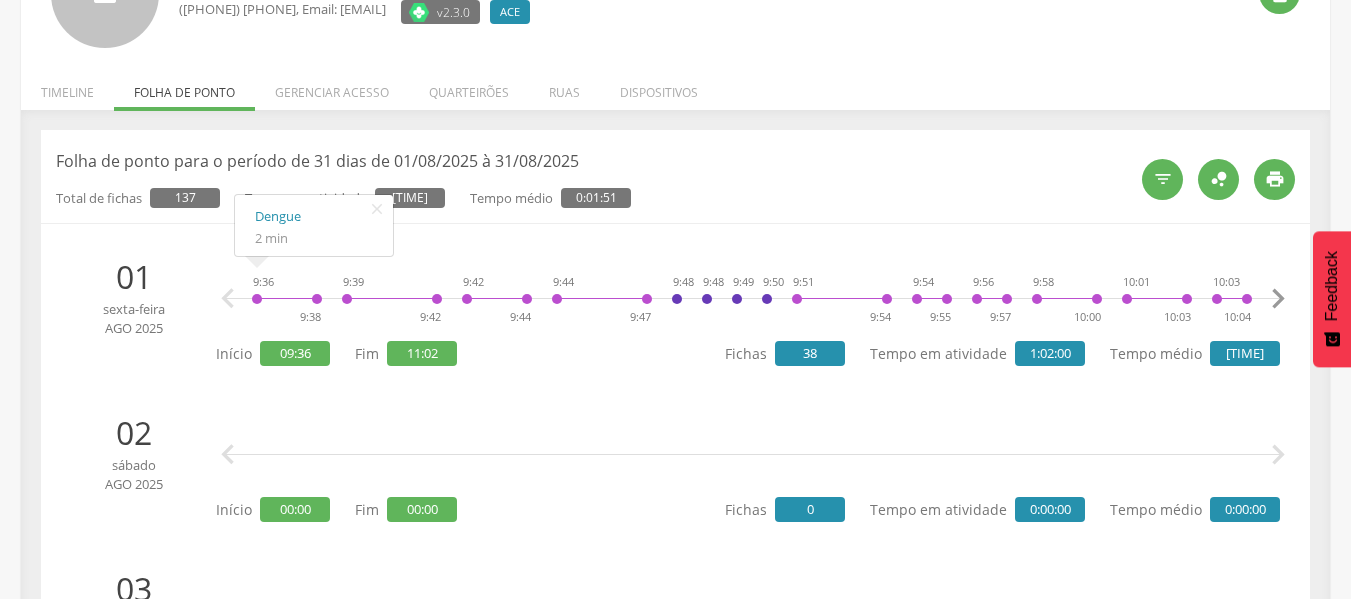 scroll, scrollTop: 100, scrollLeft: 0, axis: vertical 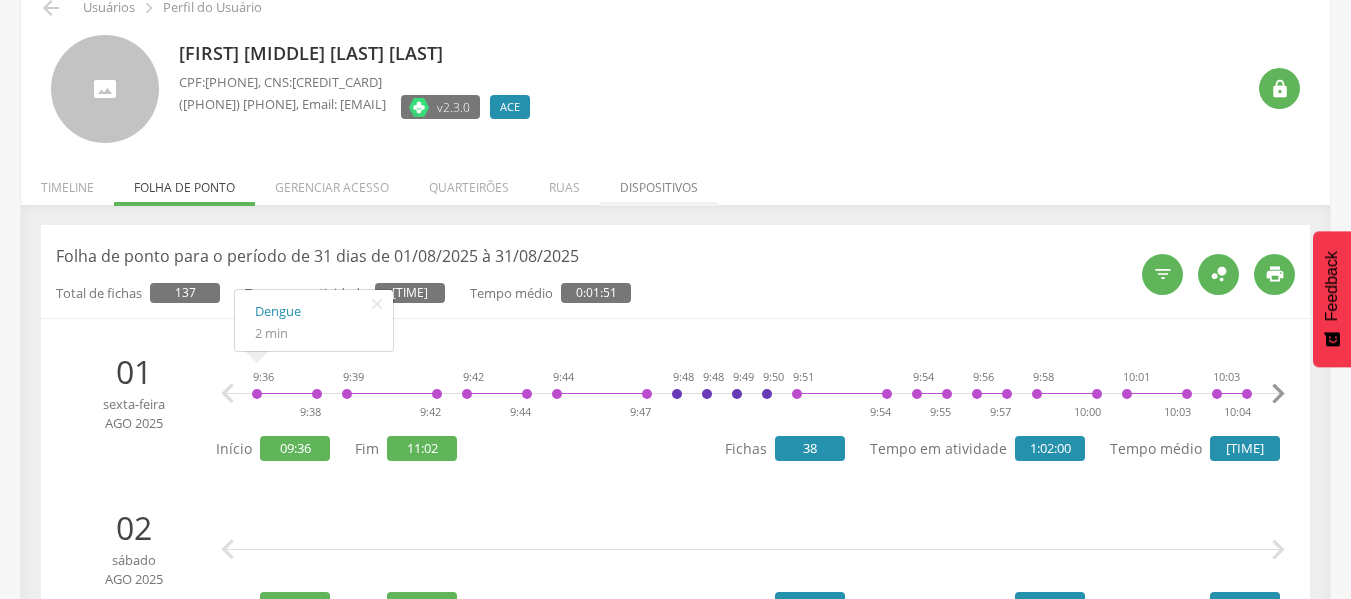 click on "Dispositivos" at bounding box center (659, 182) 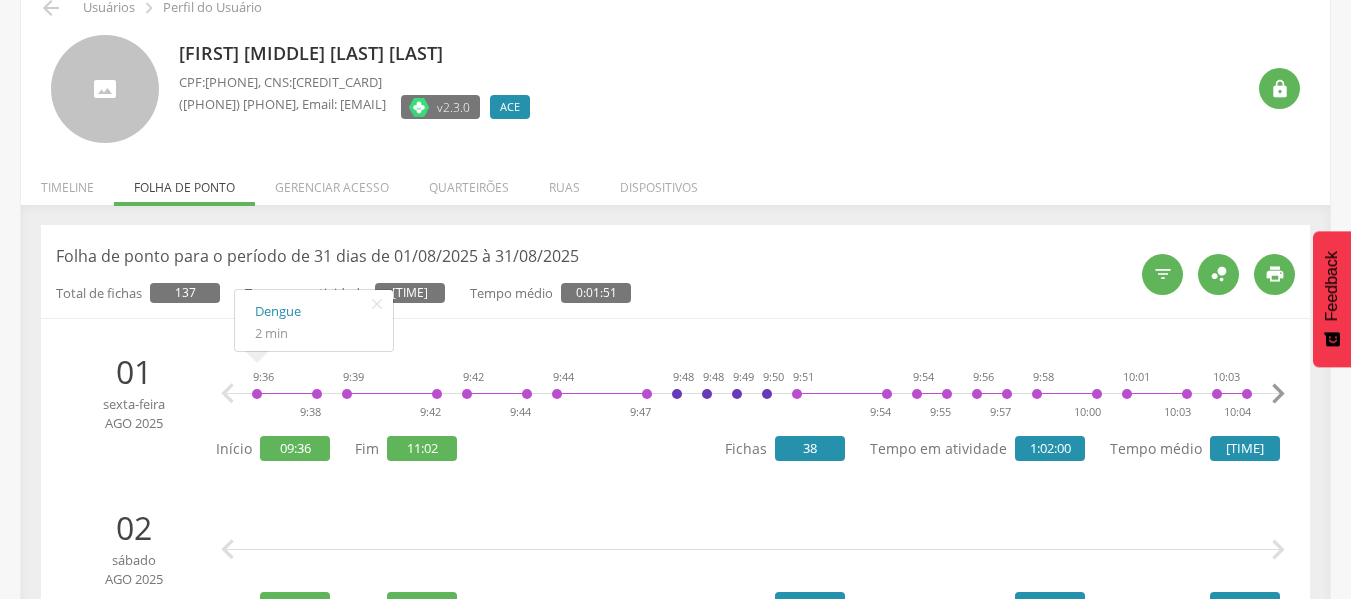 scroll, scrollTop: 60, scrollLeft: 0, axis: vertical 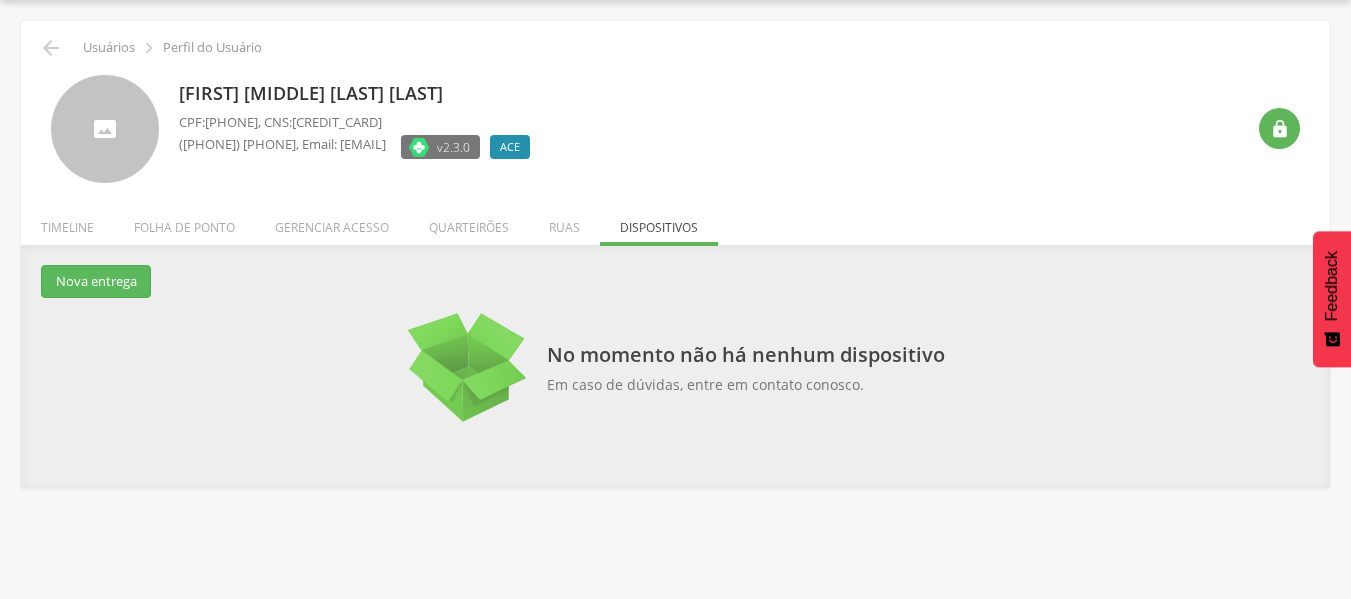 click on "Folha de ponto" at bounding box center (184, 222) 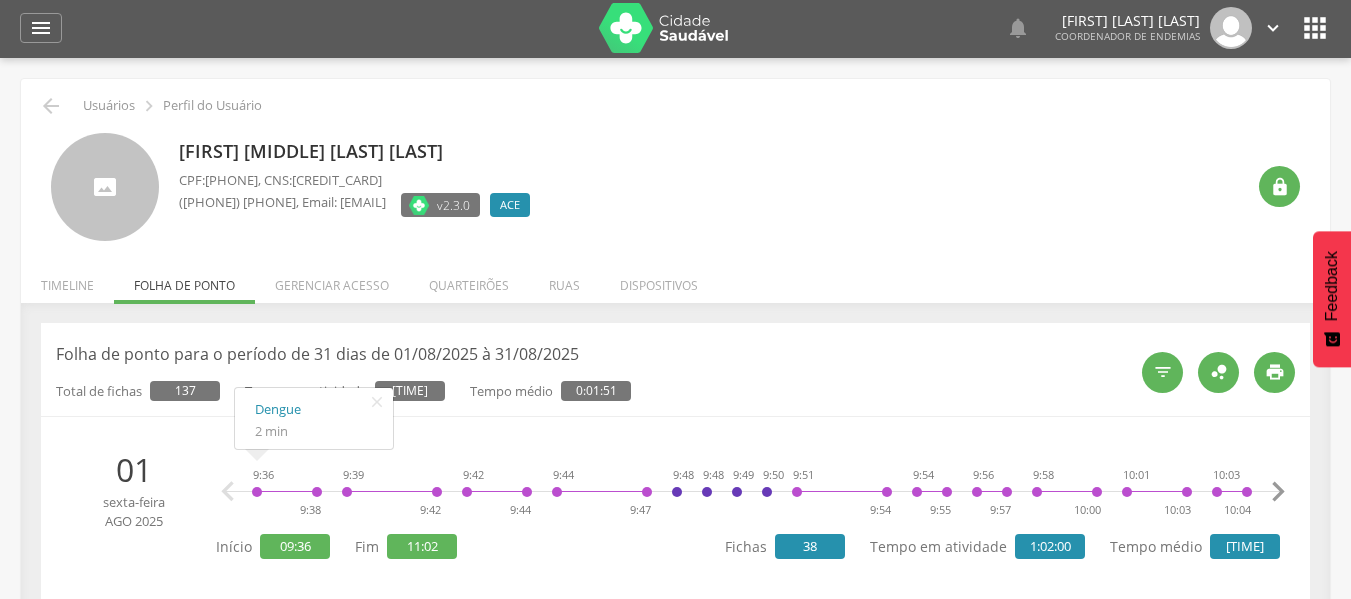 scroll, scrollTop: 0, scrollLeft: 0, axis: both 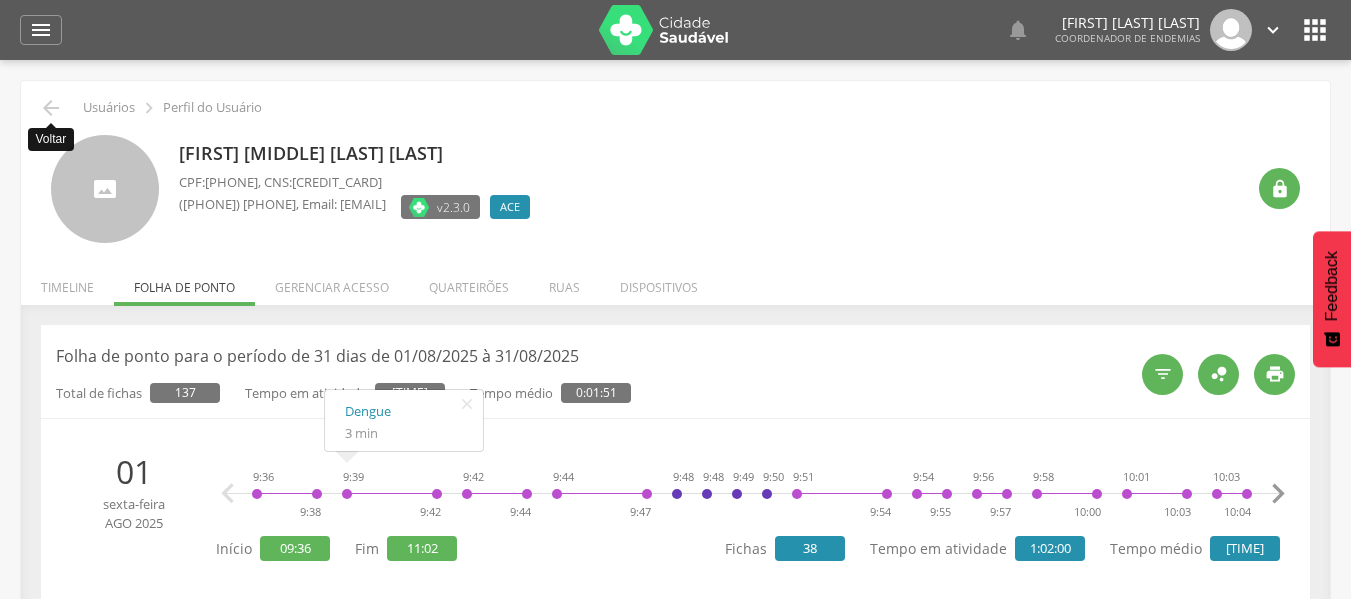 click on "" at bounding box center [51, 108] 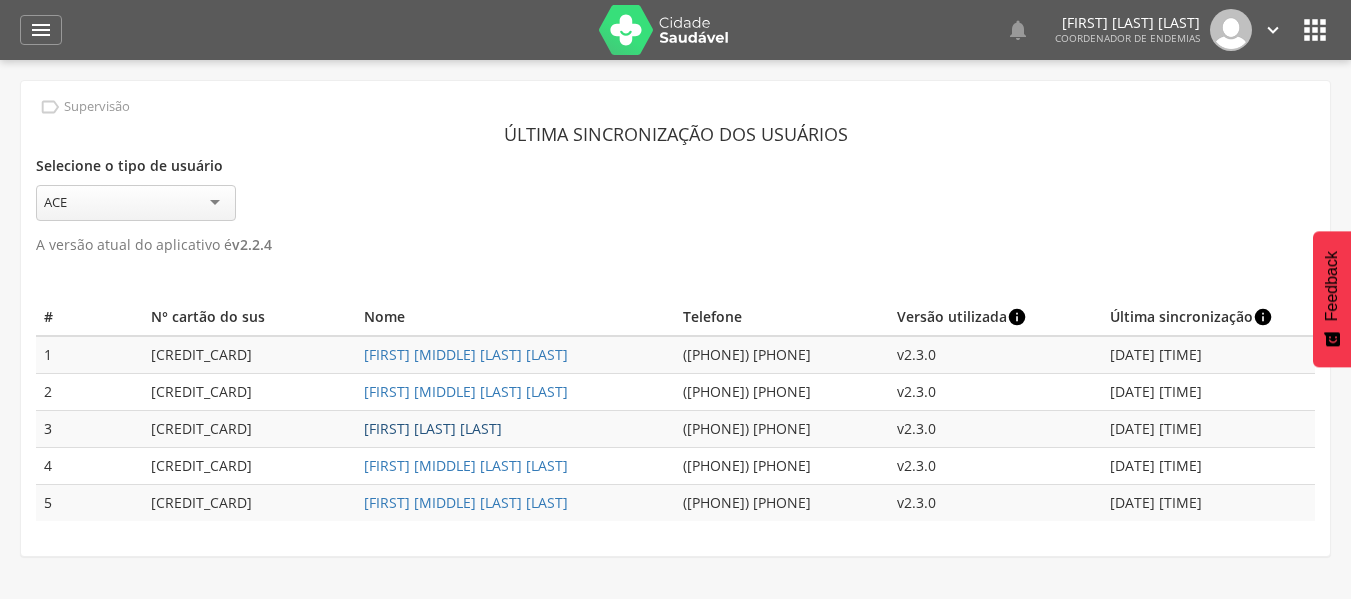 click on "[FIRST] [LAST] [LAST]" at bounding box center (433, 428) 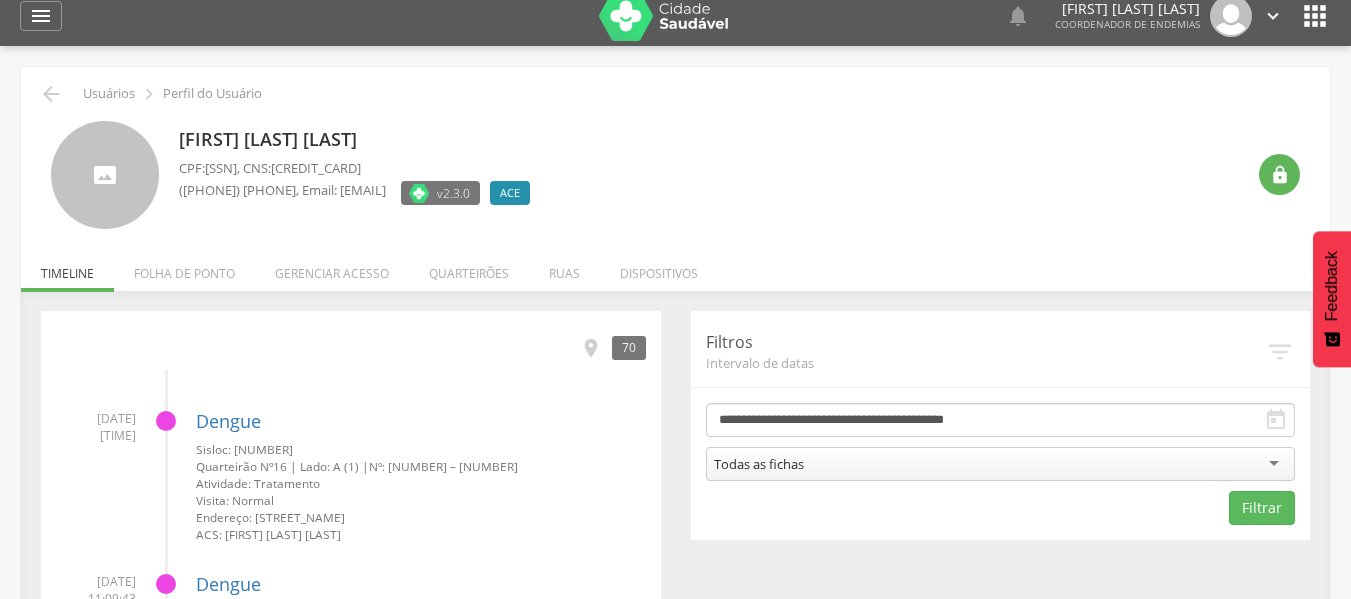 scroll, scrollTop: 200, scrollLeft: 0, axis: vertical 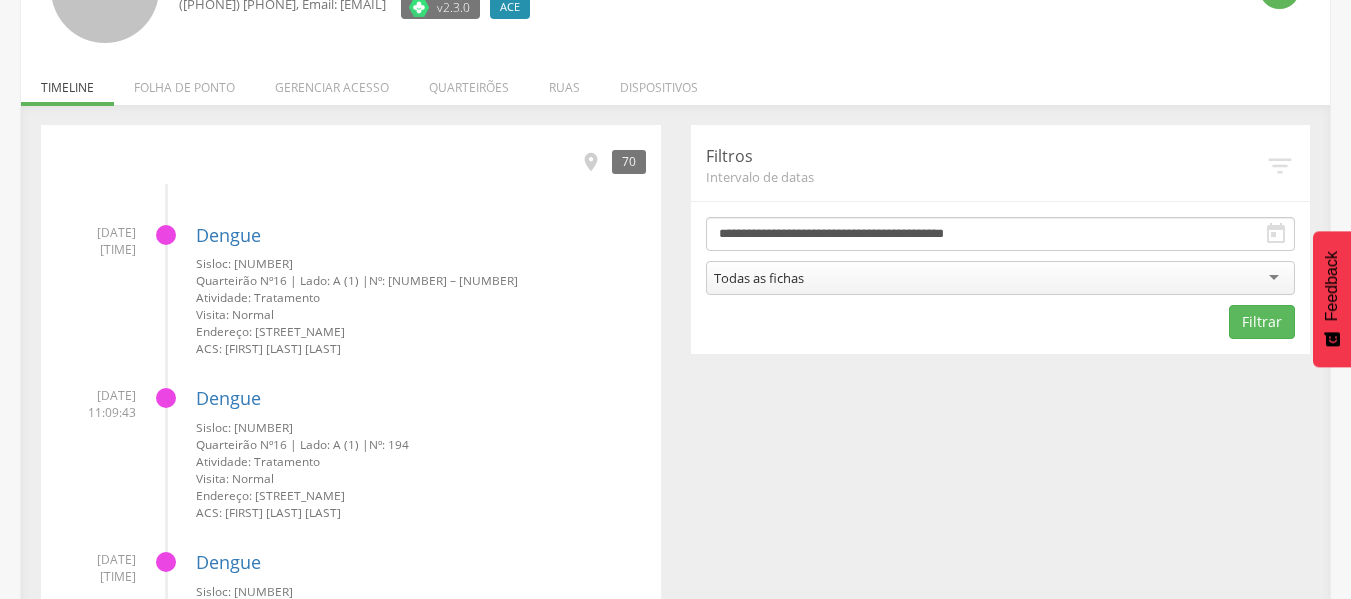 click on "Folha de ponto" at bounding box center (184, 82) 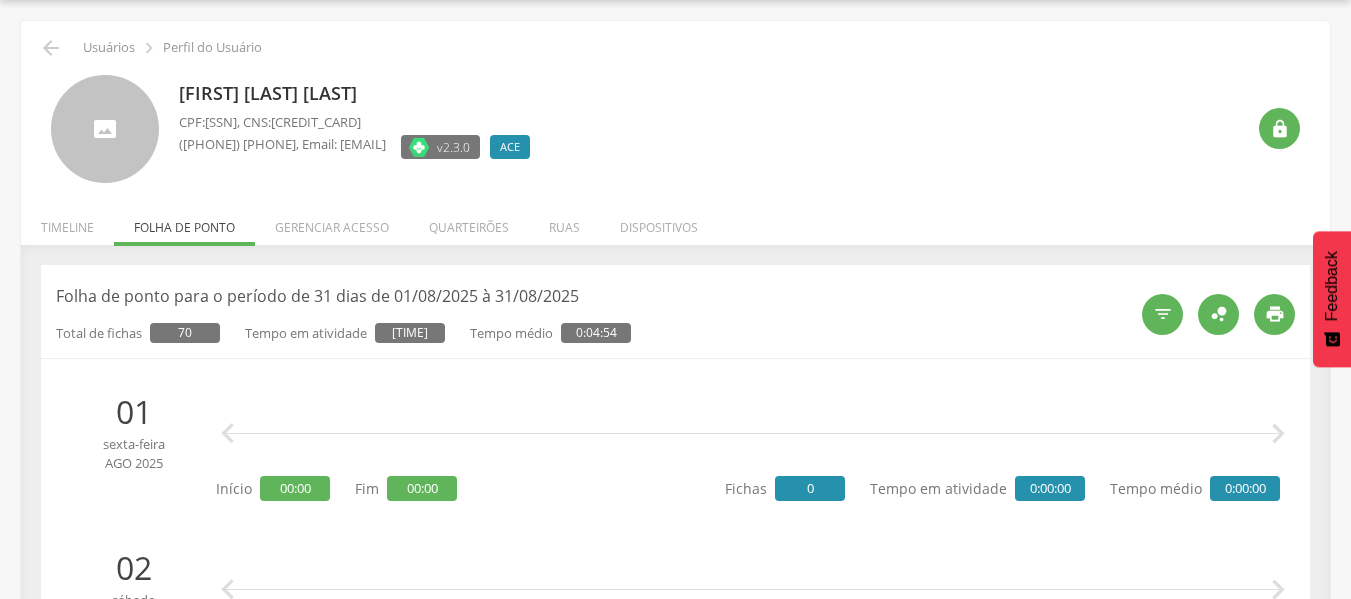 scroll, scrollTop: 200, scrollLeft: 0, axis: vertical 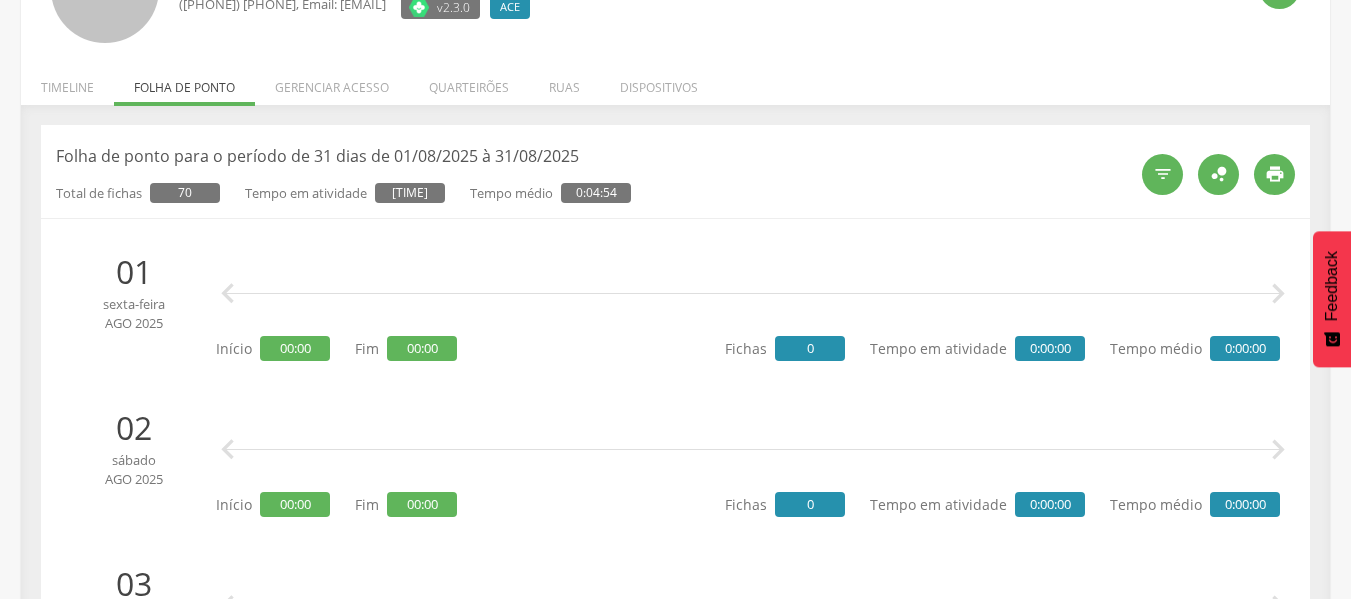 click on "Timeline" at bounding box center [67, 82] 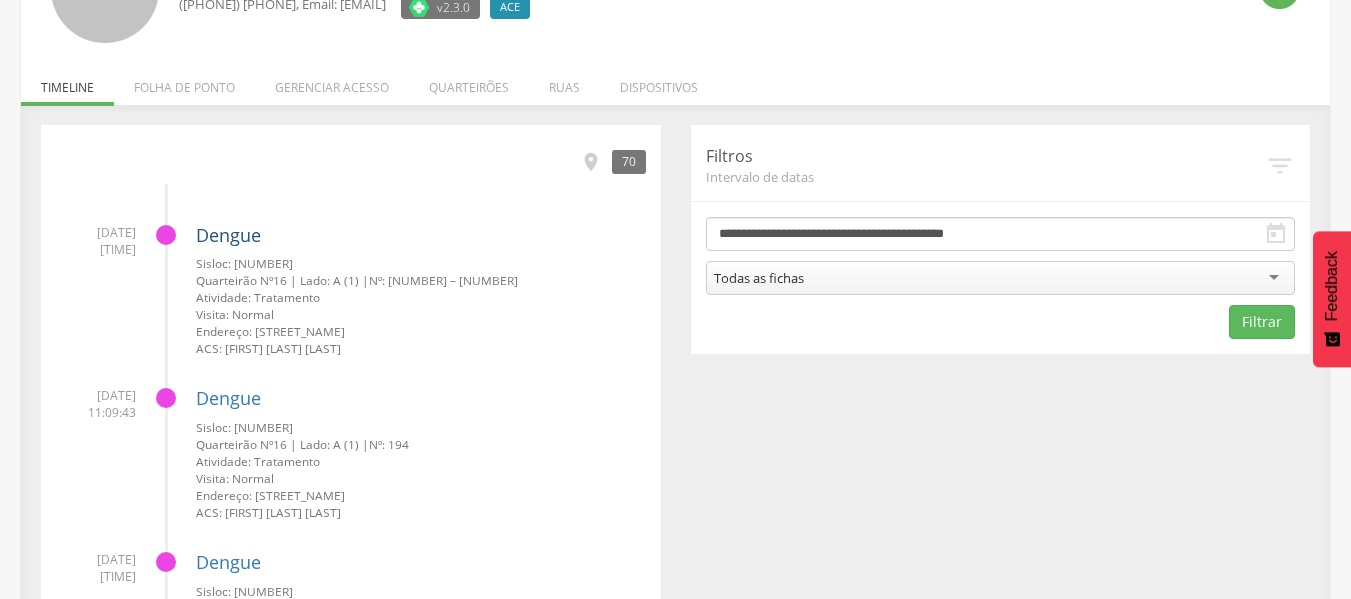 click on "Dengue" at bounding box center (228, 235) 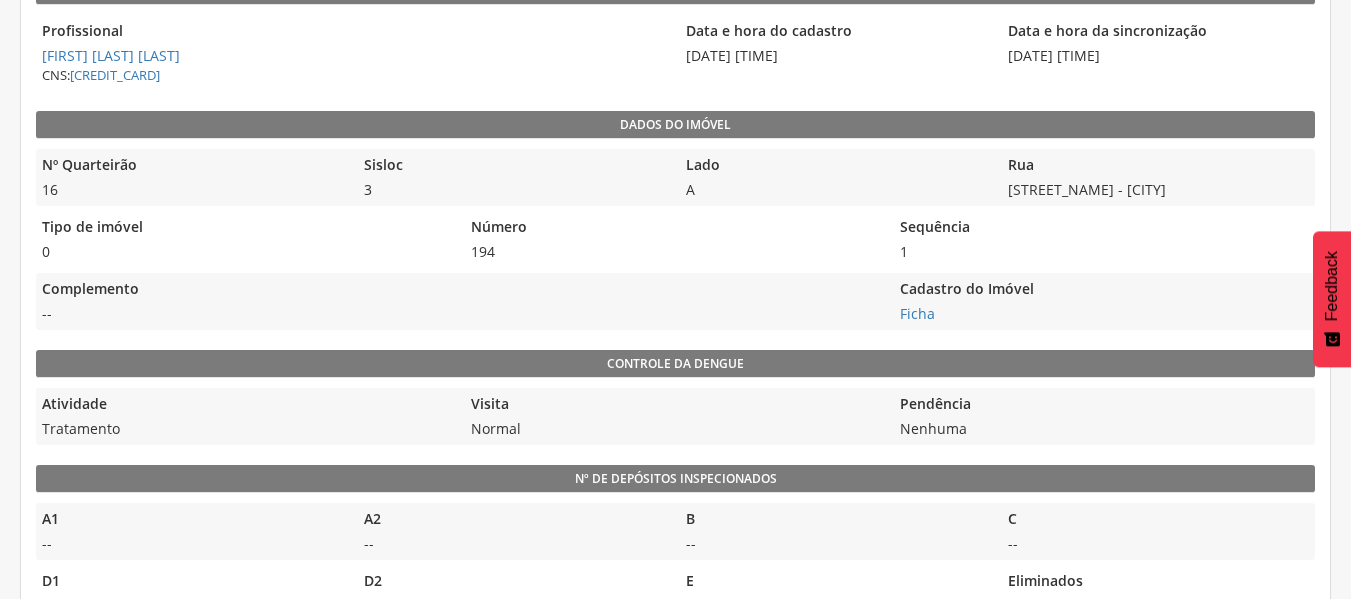 scroll, scrollTop: 0, scrollLeft: 0, axis: both 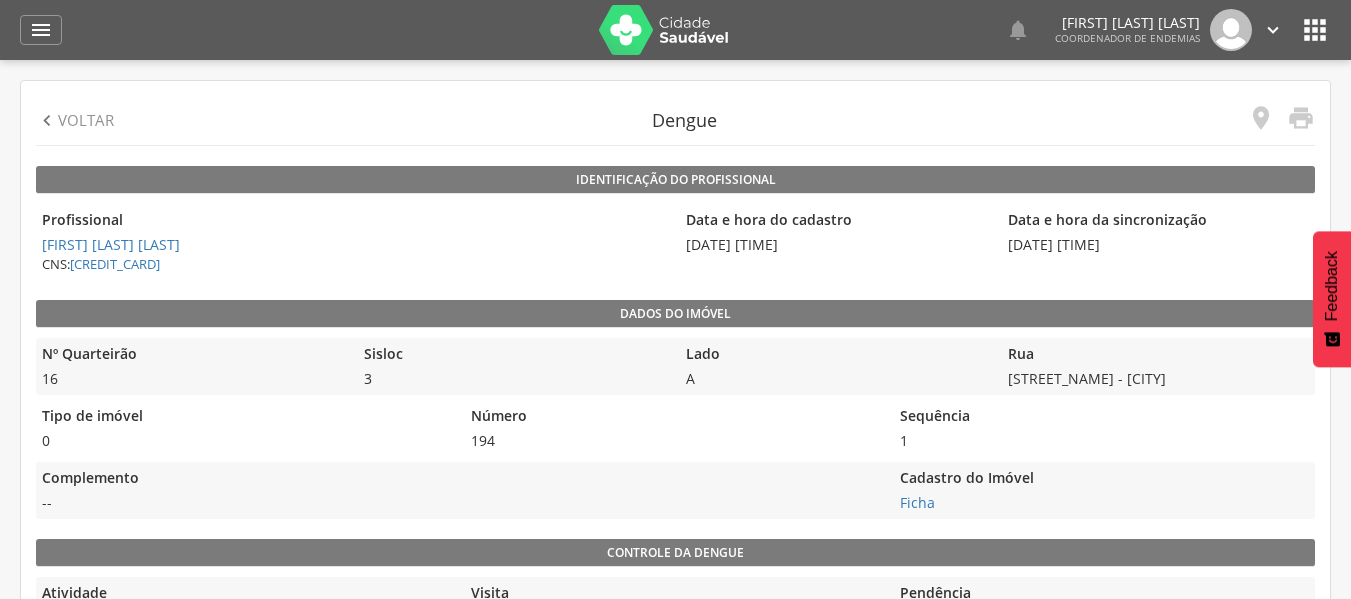 click on "" at bounding box center [47, 121] 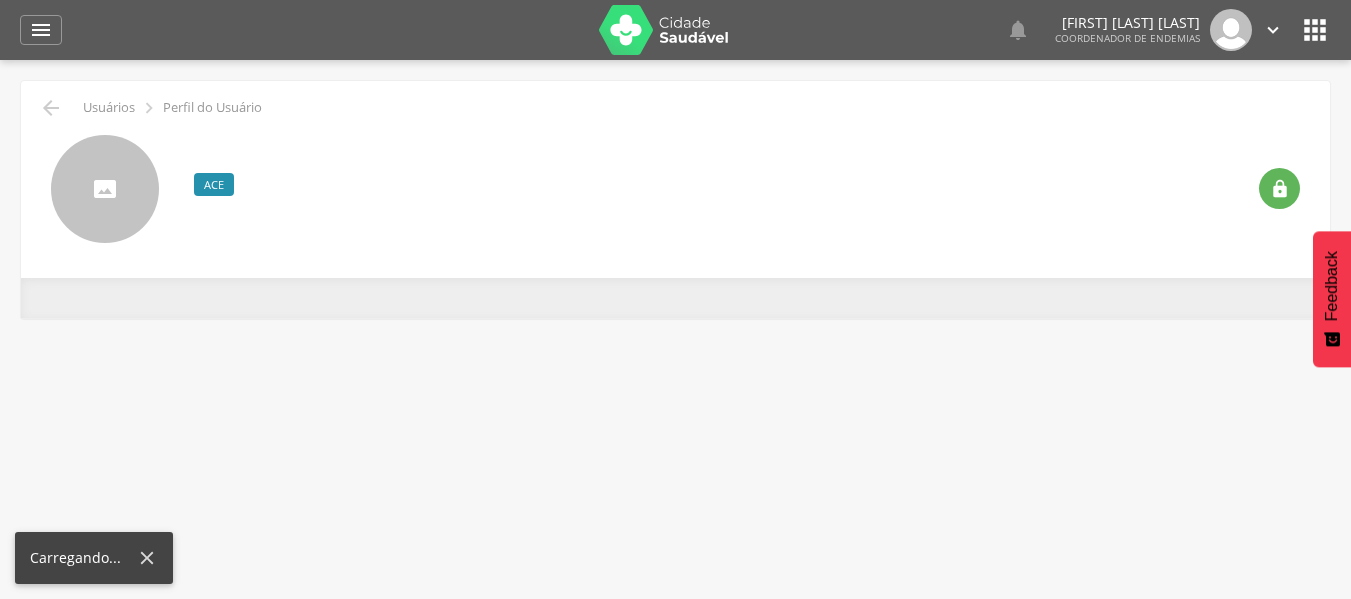 scroll, scrollTop: 60, scrollLeft: 0, axis: vertical 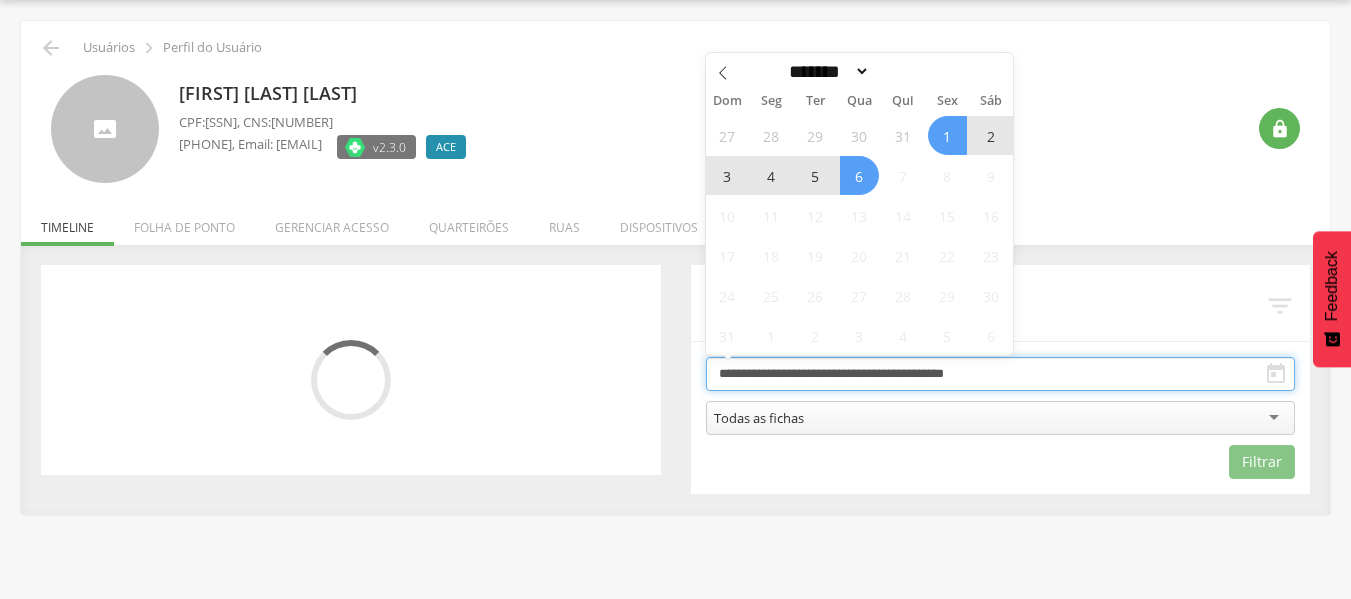 click on "**********" at bounding box center [1001, 374] 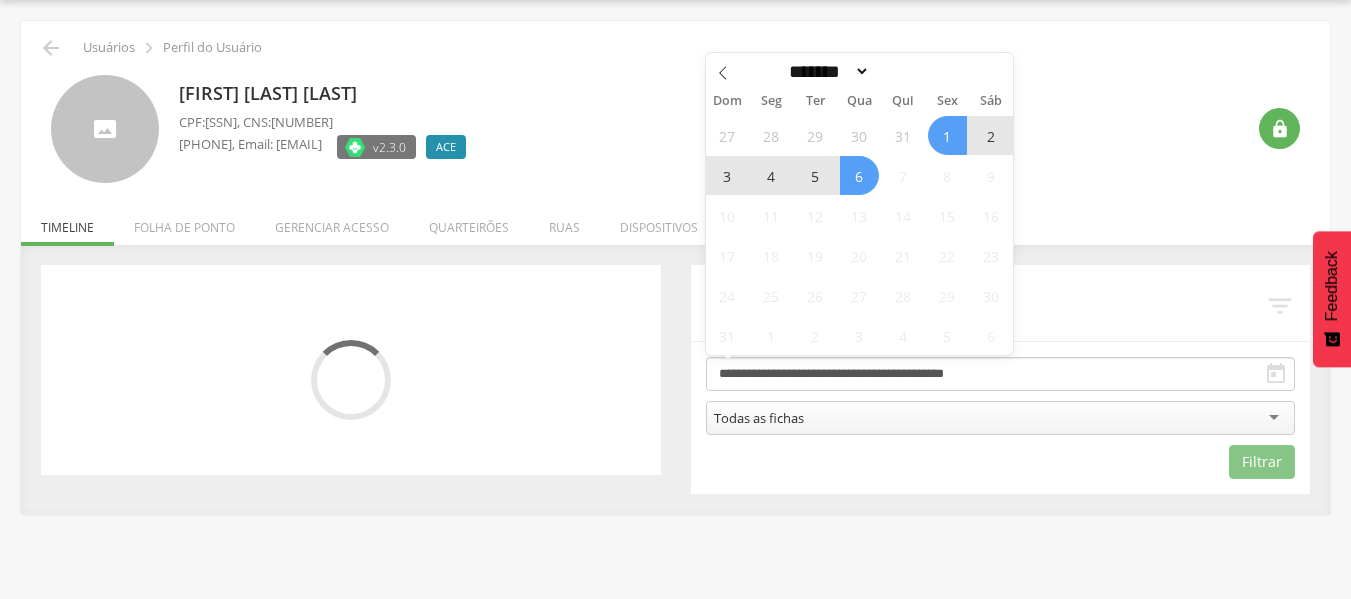 click on "Todas as fichas" at bounding box center [1001, 418] 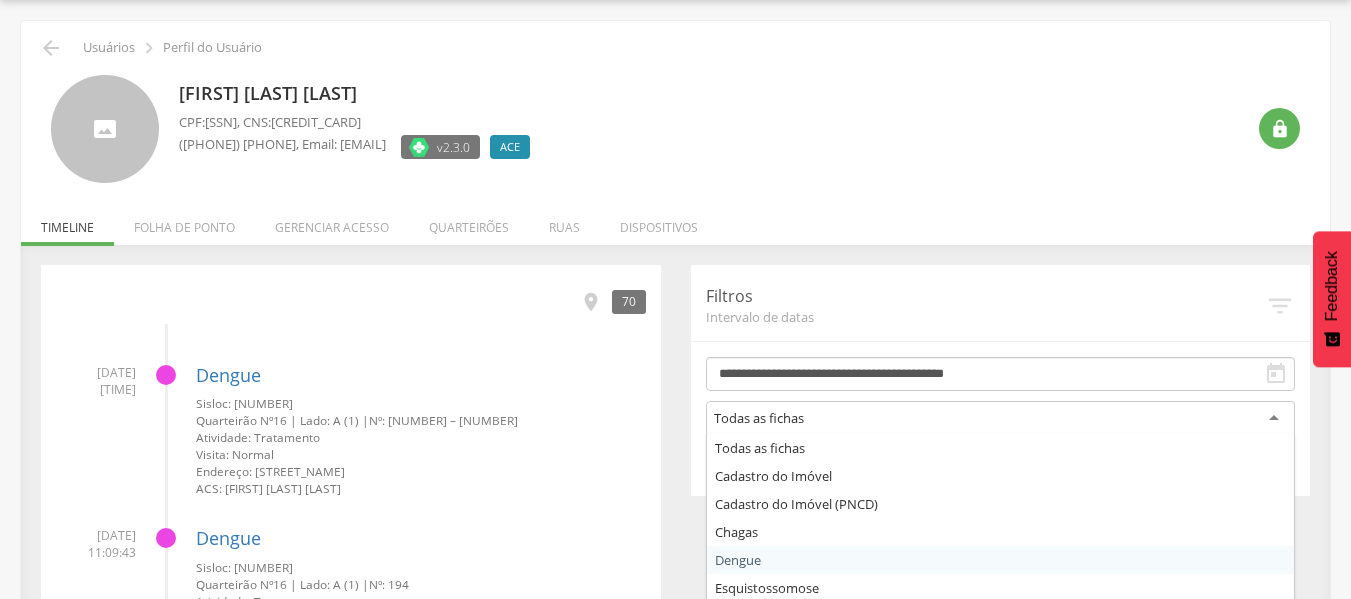 scroll, scrollTop: 80, scrollLeft: 0, axis: vertical 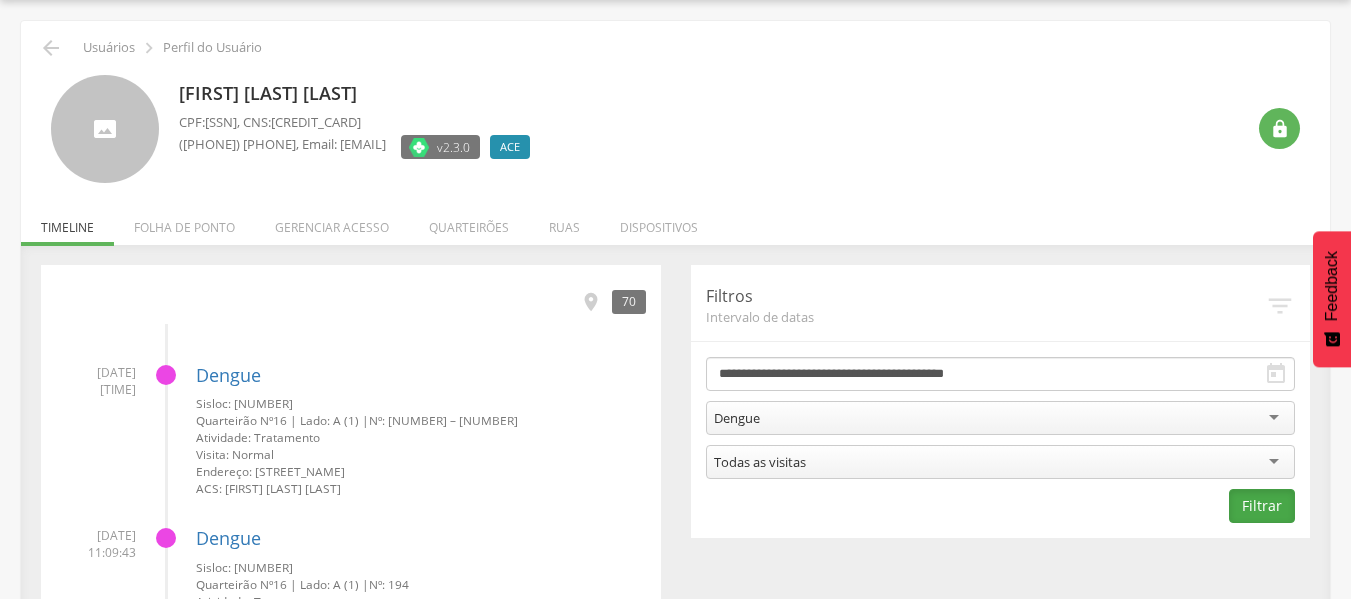click on "Filtrar" at bounding box center (1262, 506) 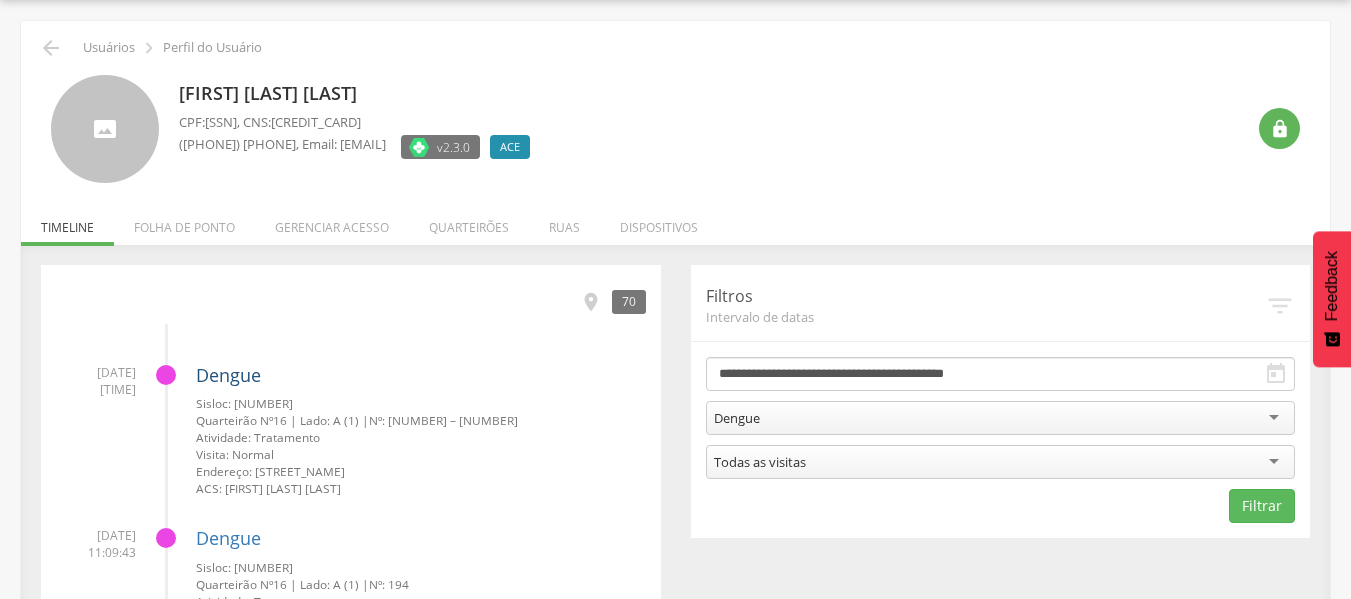 click on "Dengue" at bounding box center (228, 375) 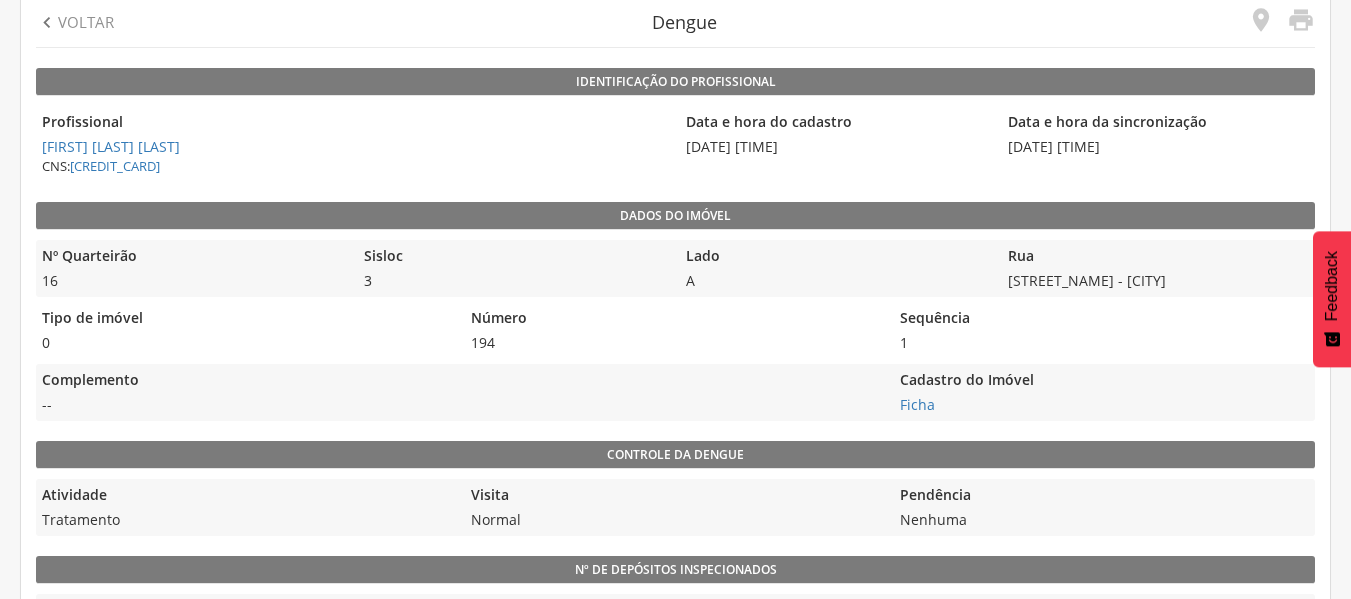 scroll, scrollTop: 0, scrollLeft: 0, axis: both 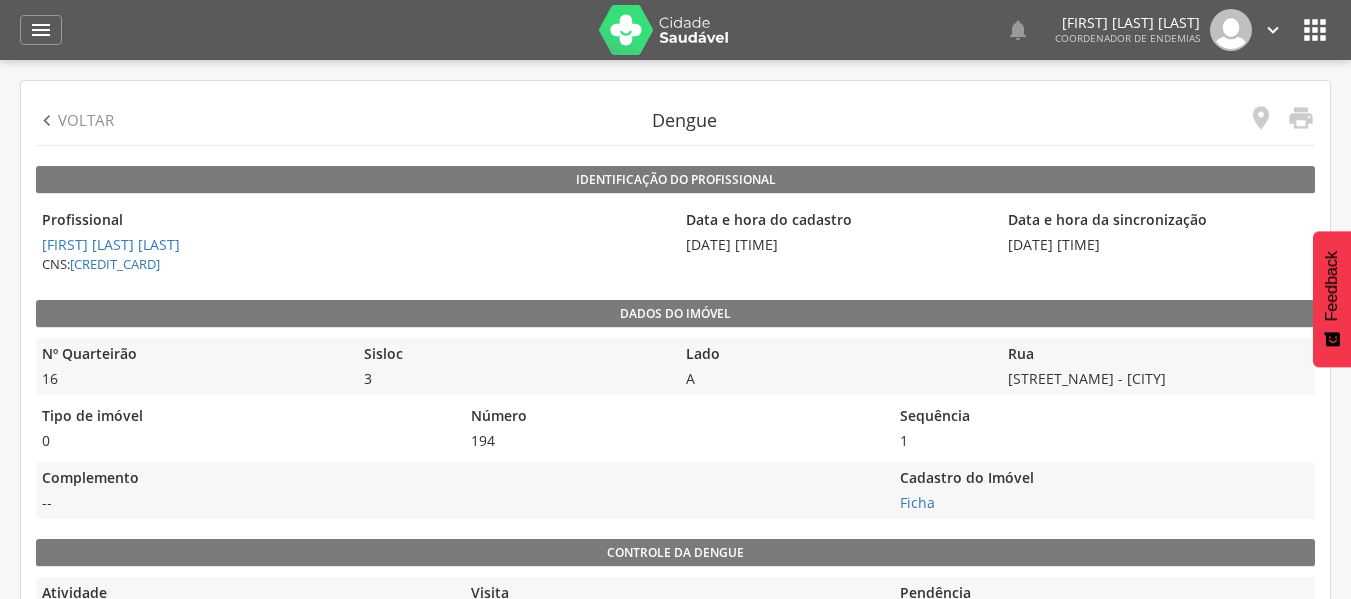 click on "Voltar" at bounding box center [86, 120] 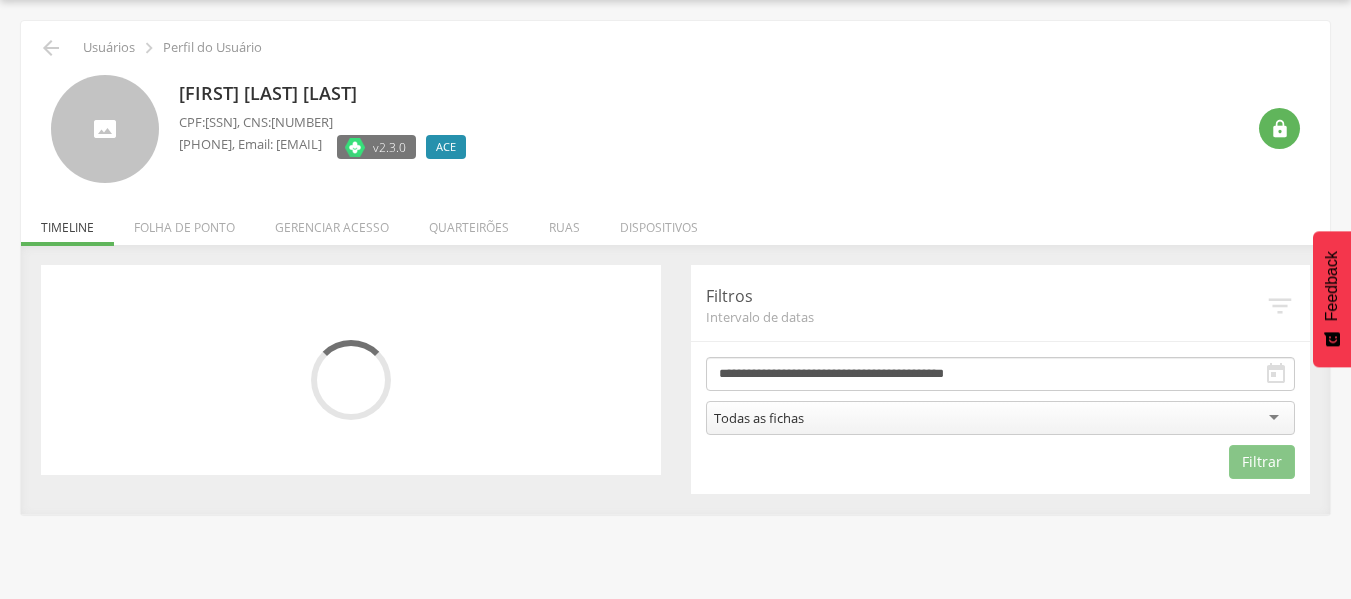 click on "Todas as fichas Todas as fichas" at bounding box center (1001, 420) 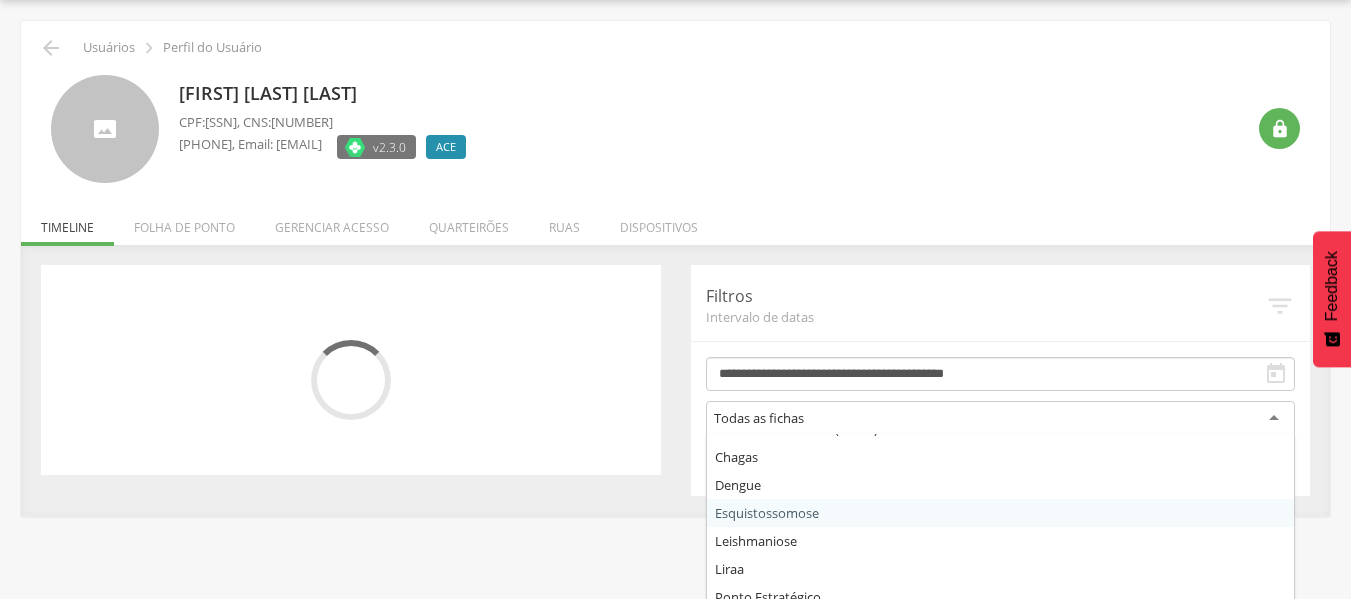 scroll, scrollTop: 80, scrollLeft: 0, axis: vertical 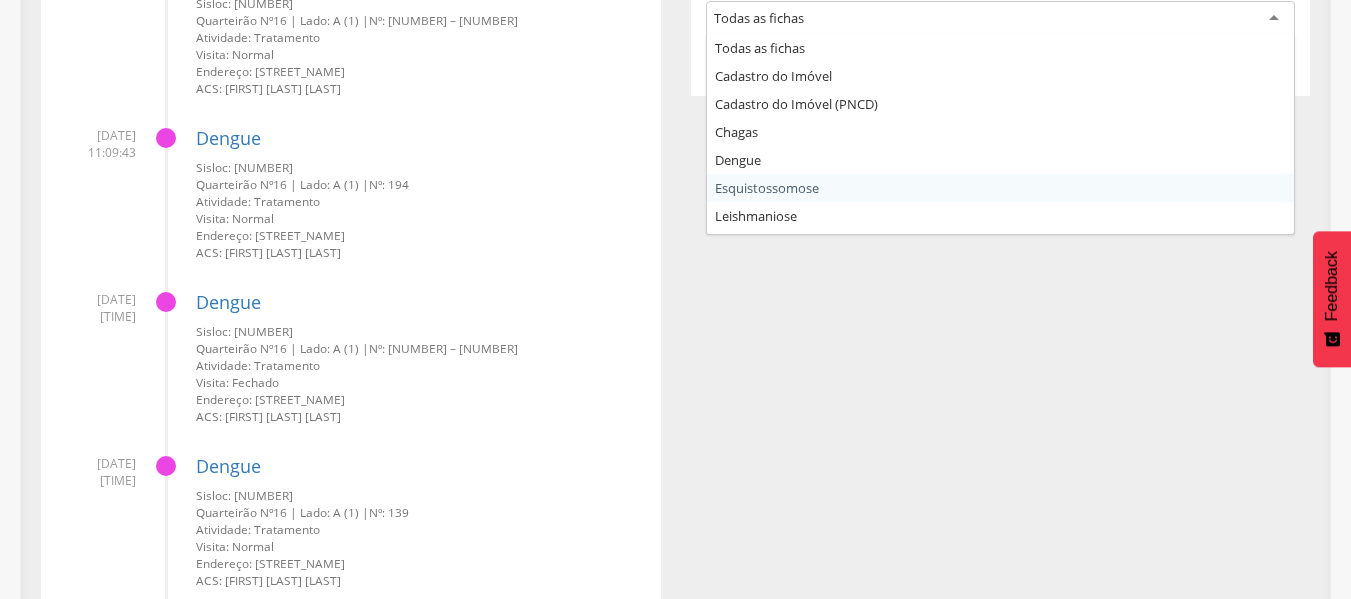 drag, startPoint x: 1081, startPoint y: 505, endPoint x: 1034, endPoint y: 511, distance: 47.38143 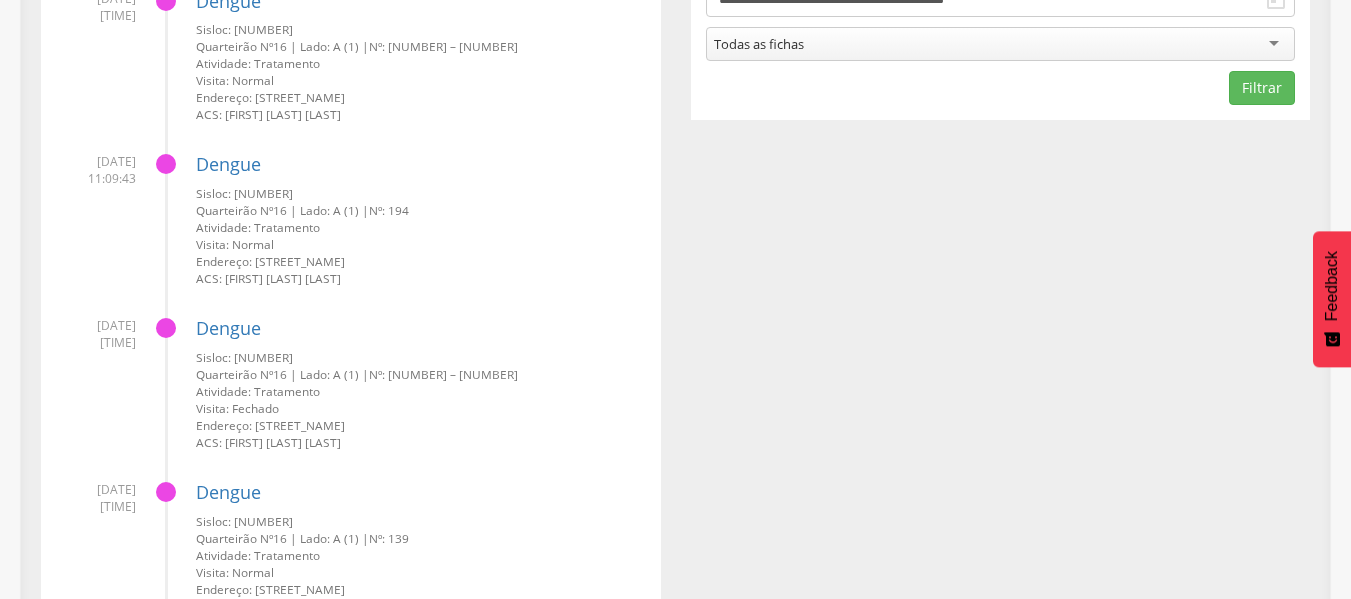 scroll, scrollTop: 360, scrollLeft: 0, axis: vertical 